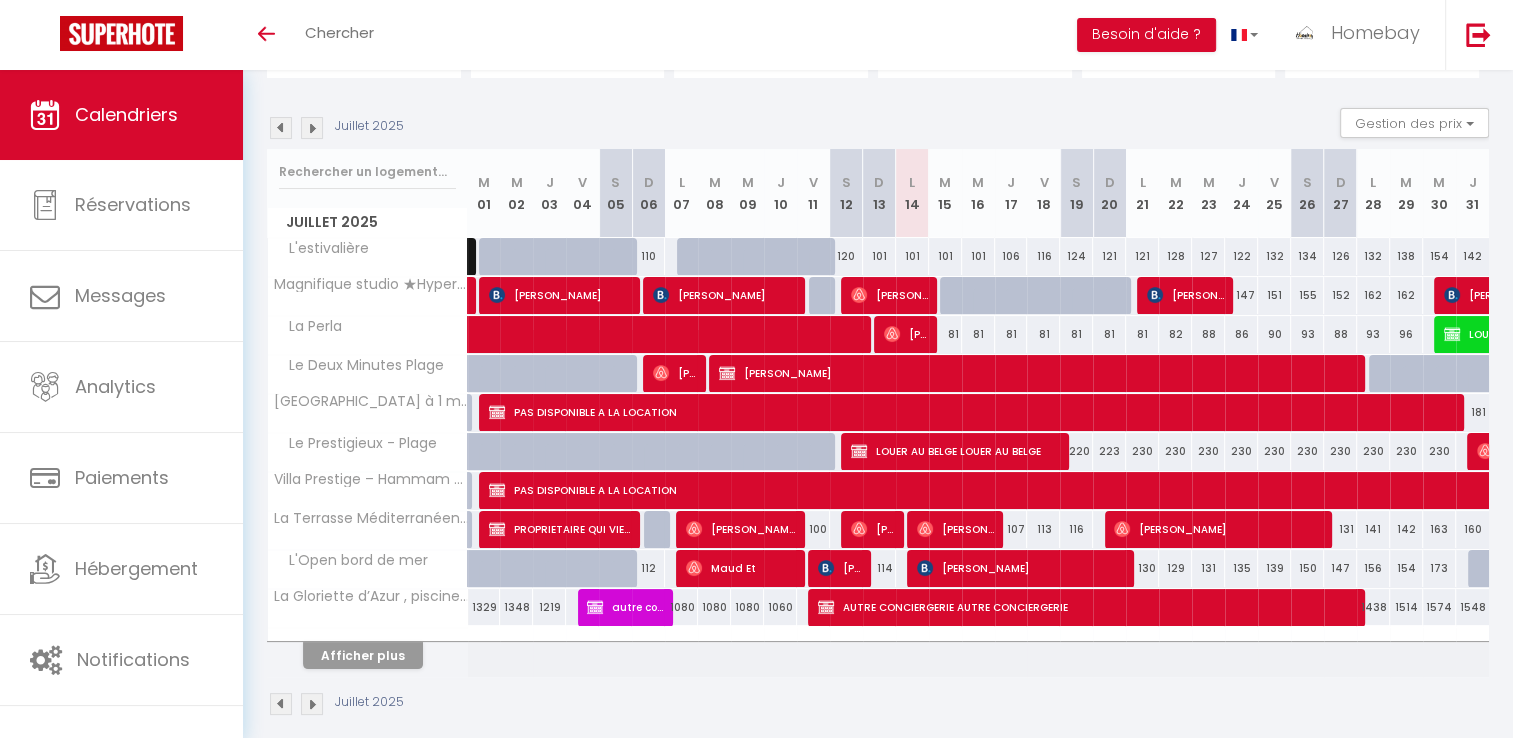 scroll, scrollTop: 179, scrollLeft: 0, axis: vertical 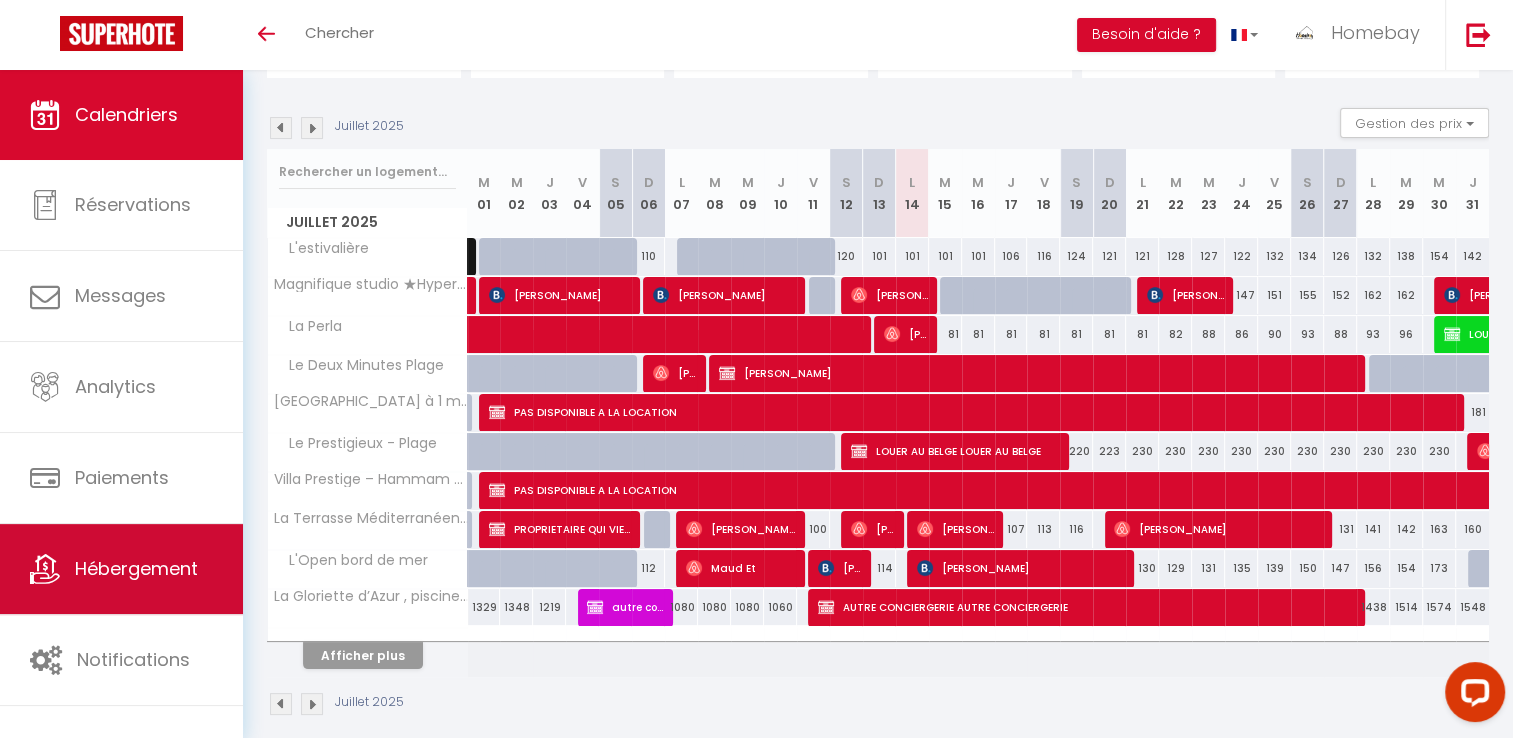 click on "Hébergement" at bounding box center (121, 569) 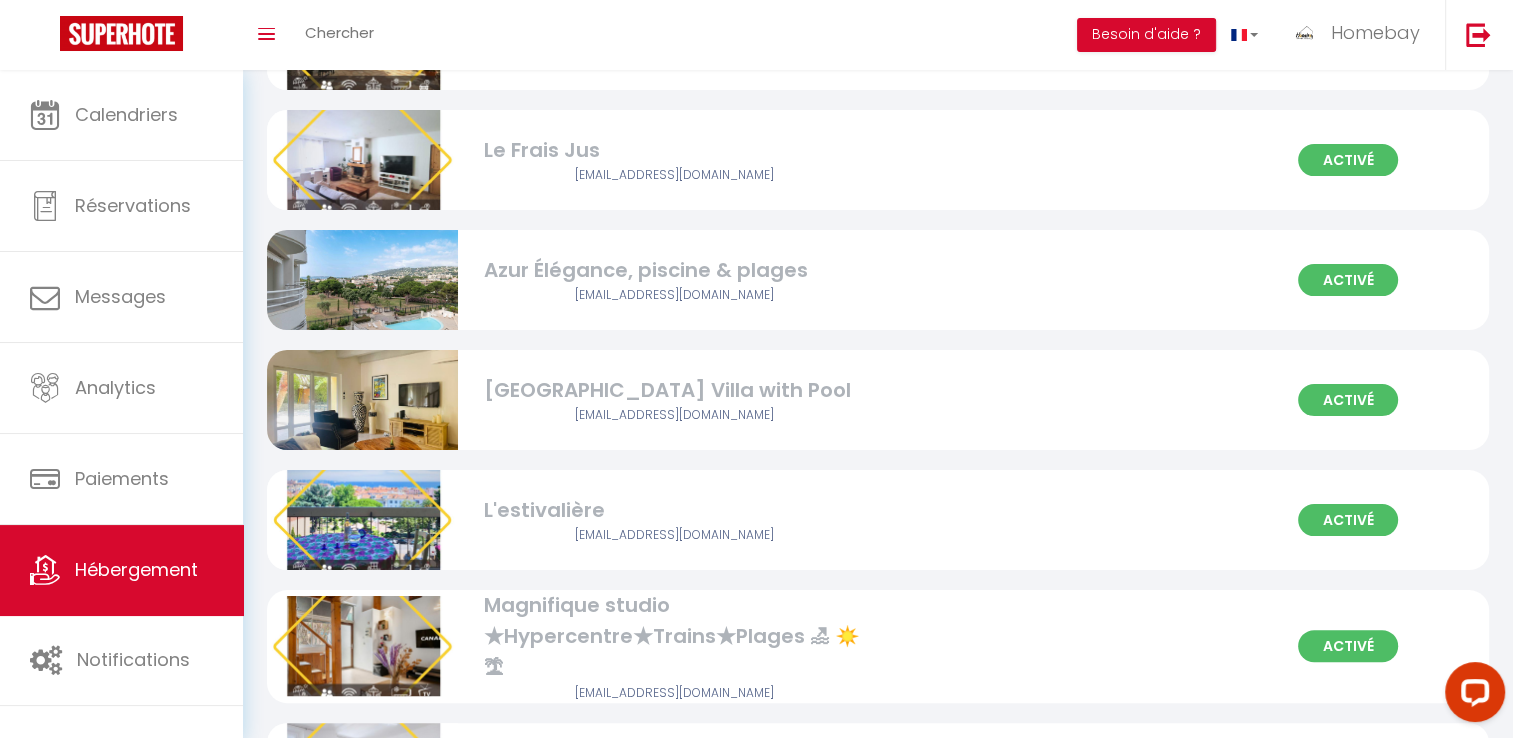 scroll, scrollTop: 296, scrollLeft: 0, axis: vertical 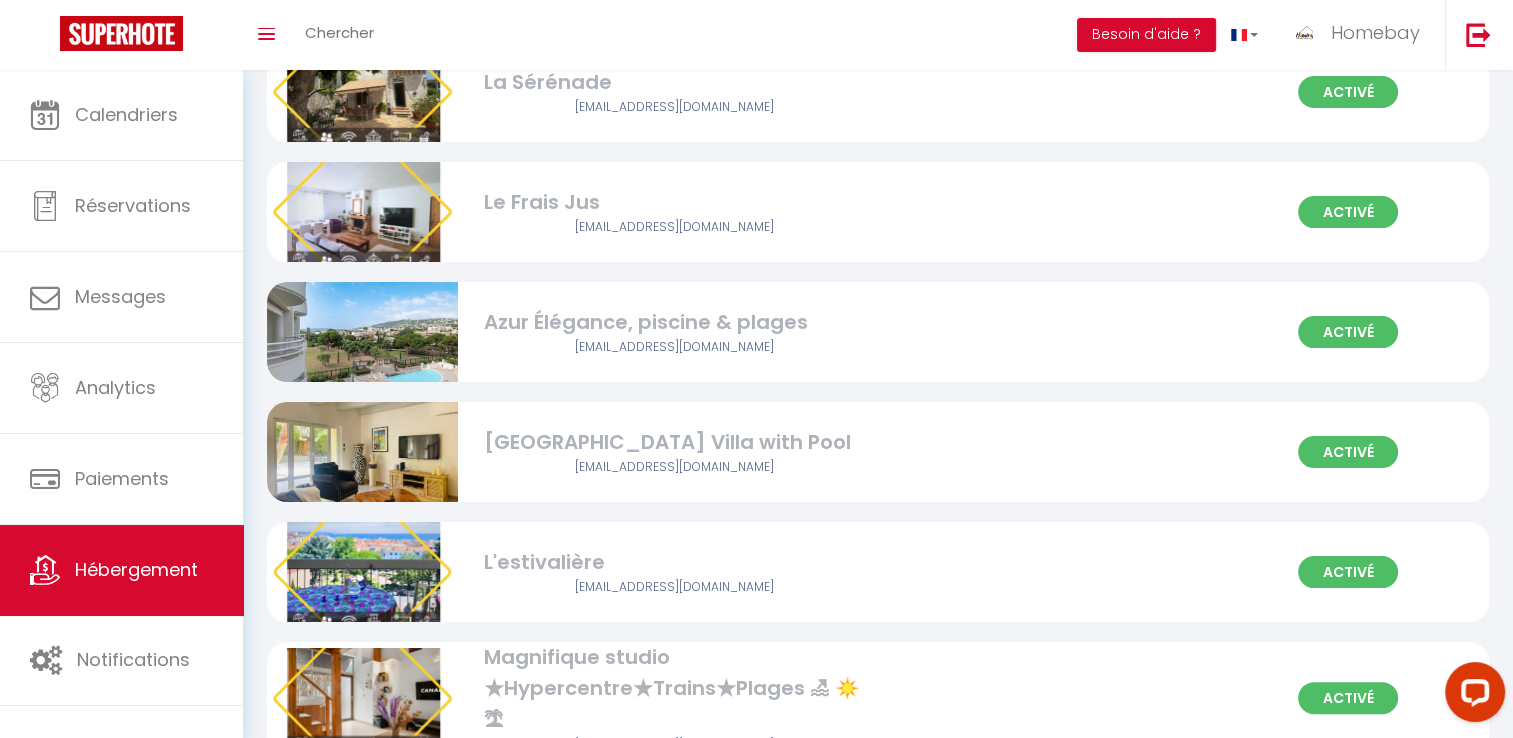 click on "[GEOGRAPHIC_DATA] Villa with Pool" at bounding box center [674, 442] 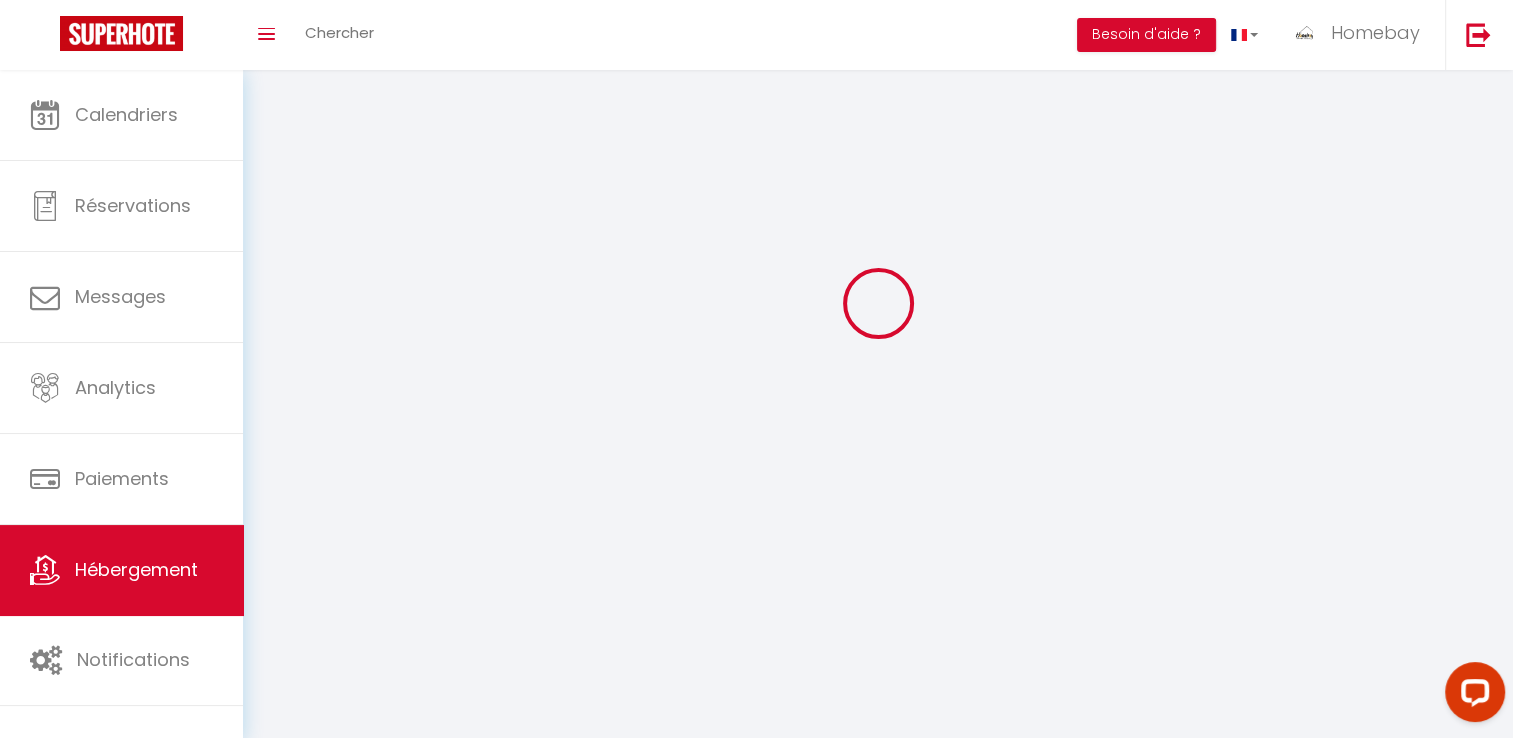 select 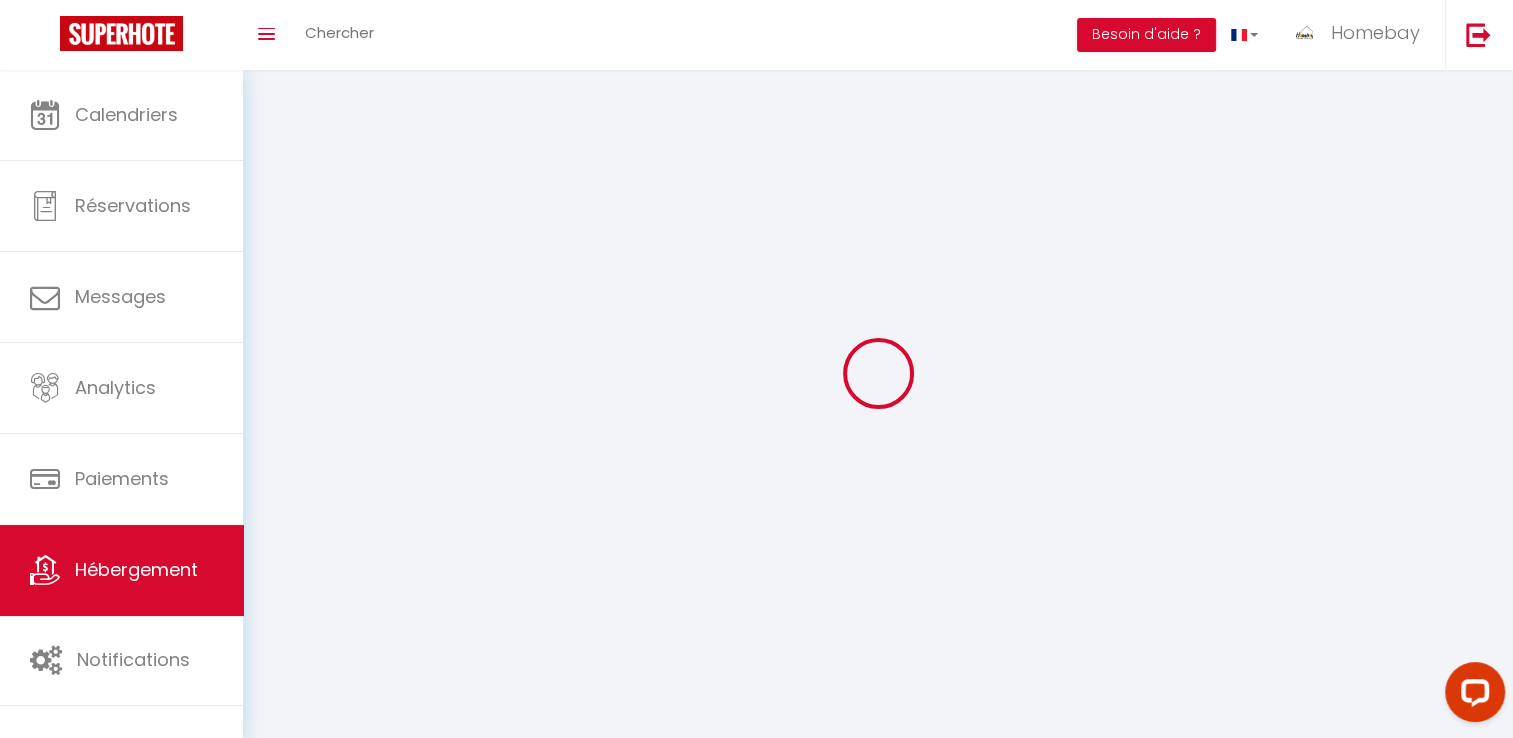 select on "+ 10 %" 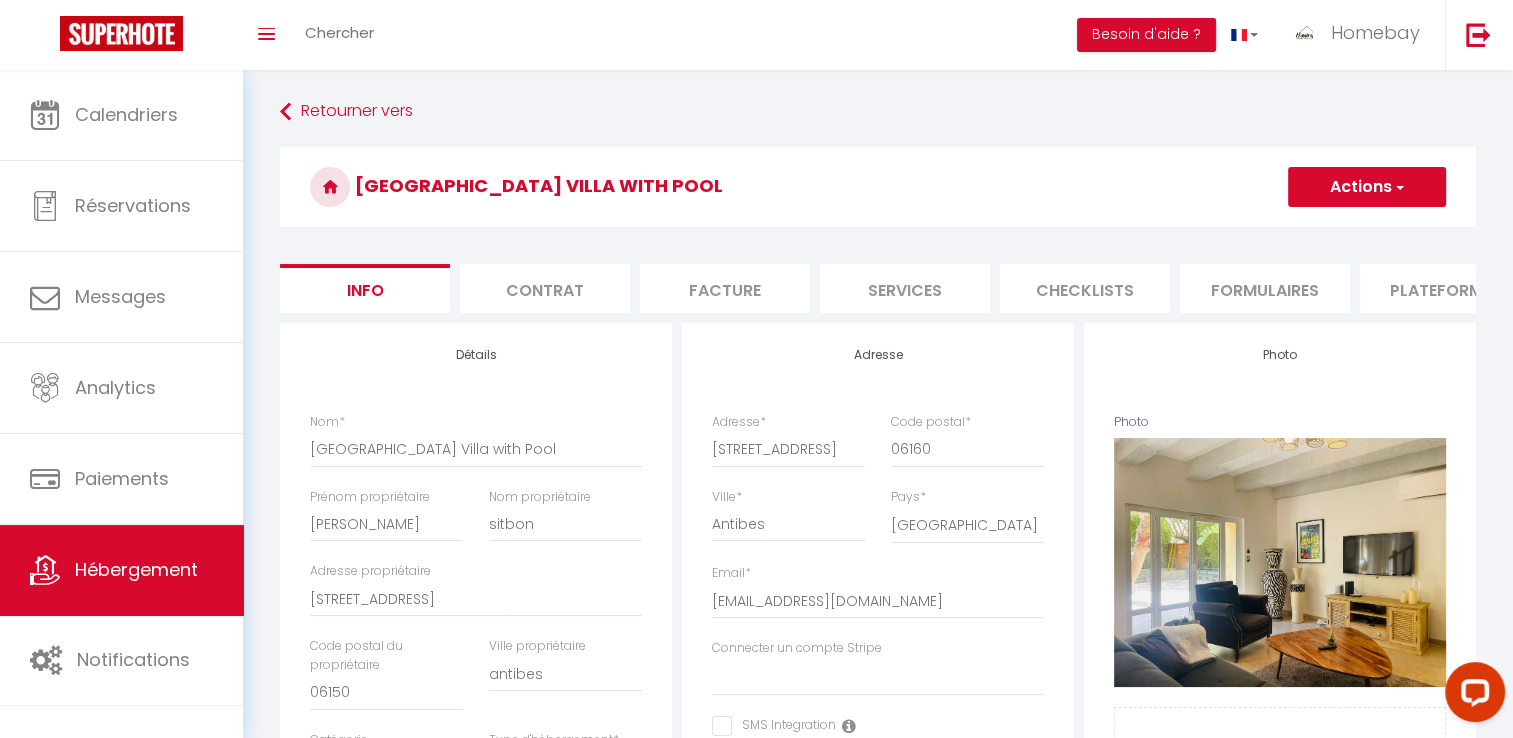 click on "Formulaires" at bounding box center (1265, 288) 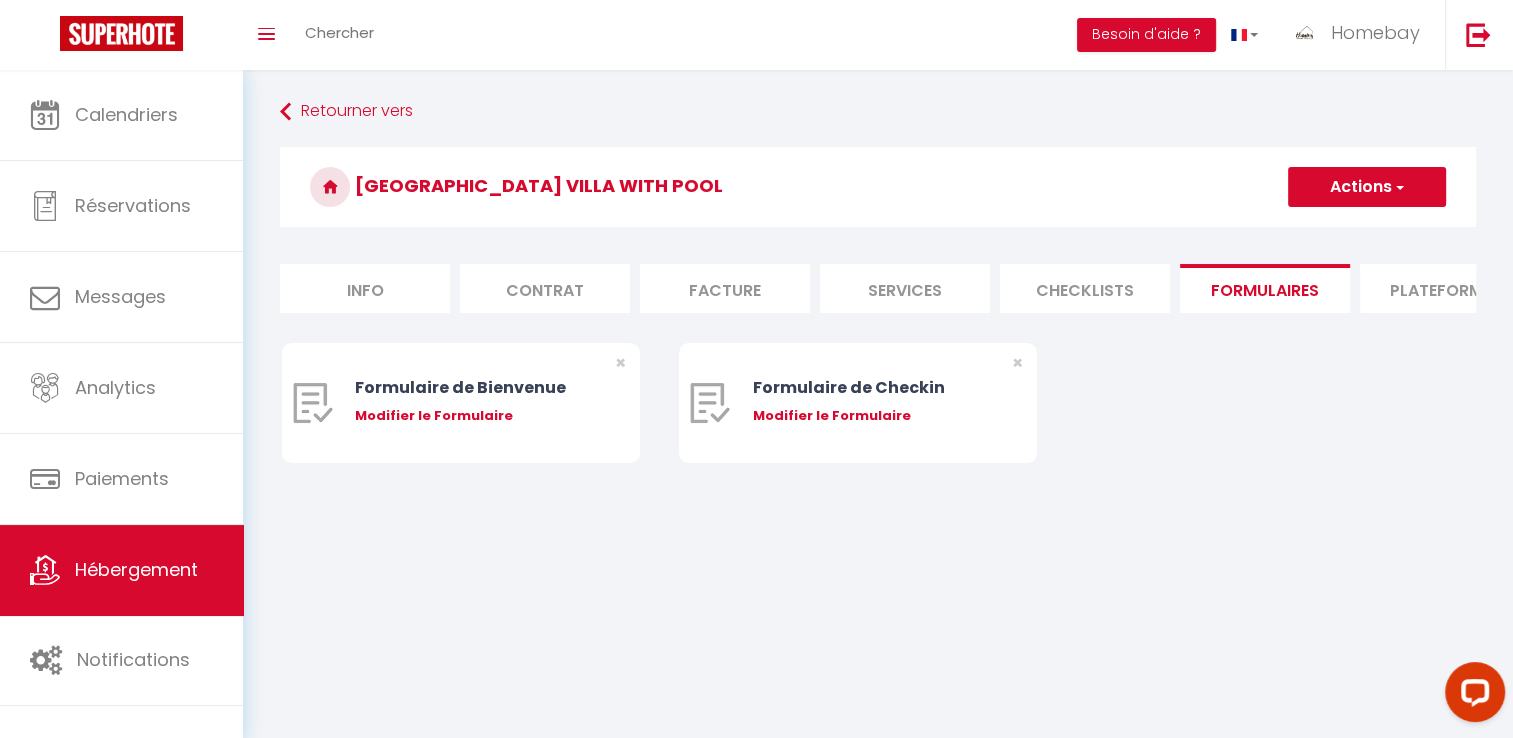 click on "Plateformes" at bounding box center [1445, 288] 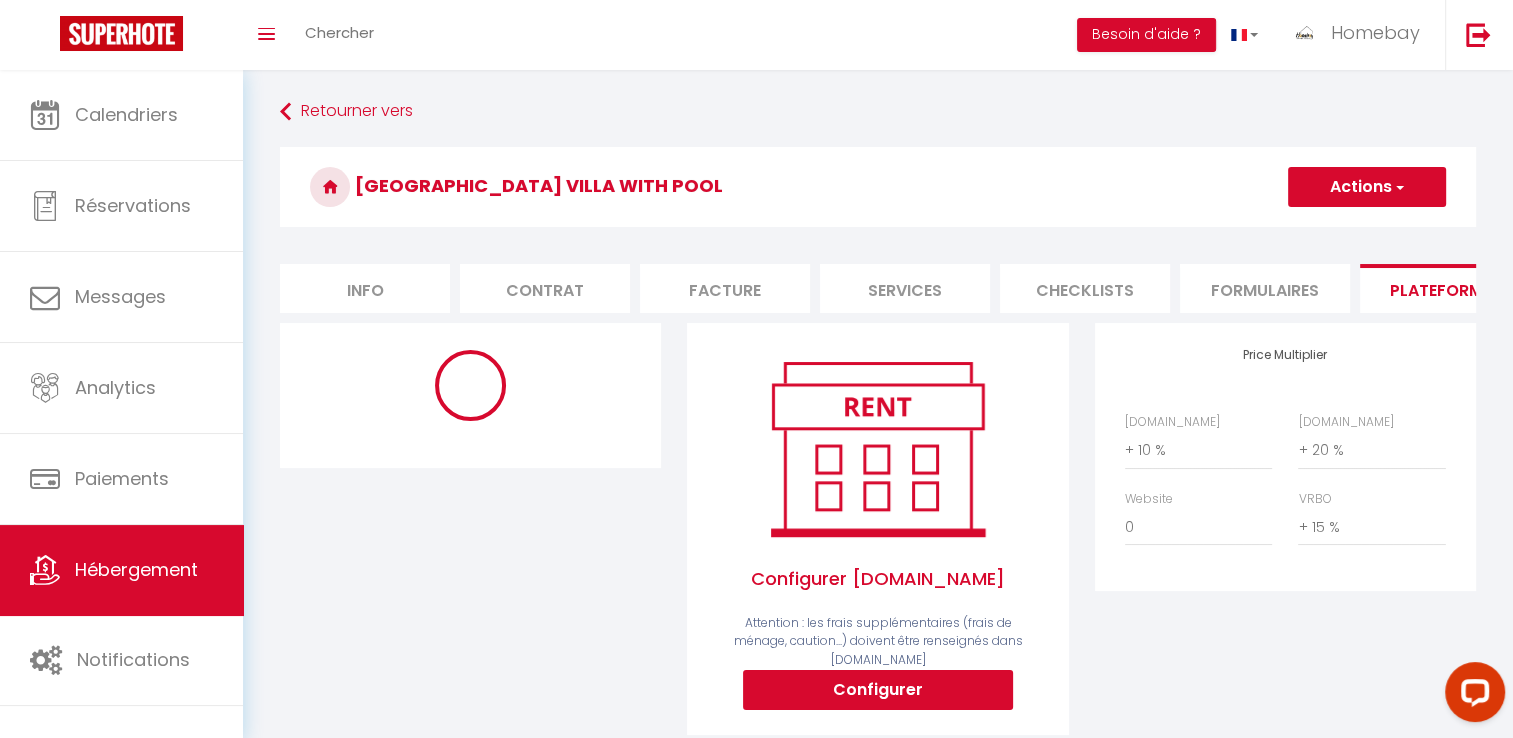 select 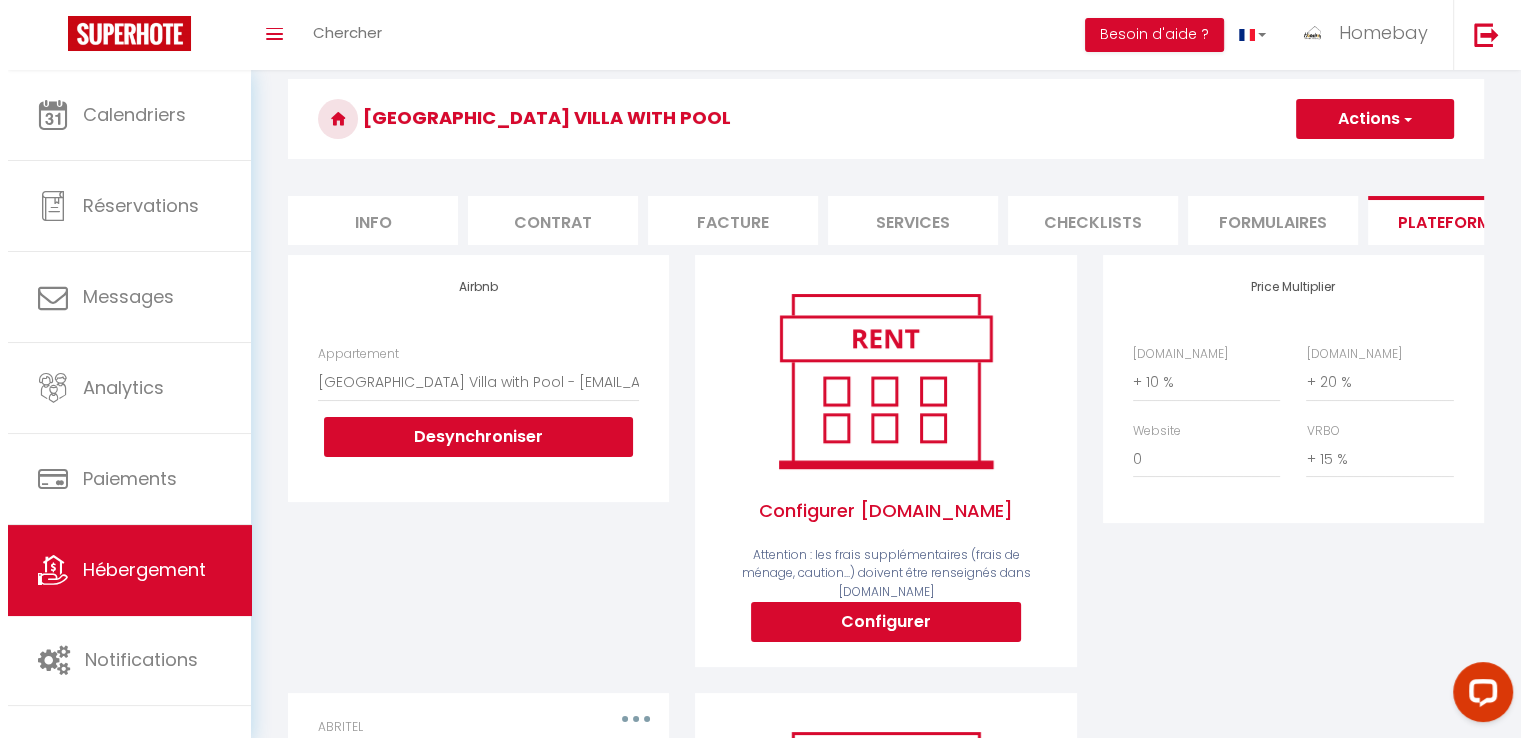 scroll, scrollTop: 100, scrollLeft: 0, axis: vertical 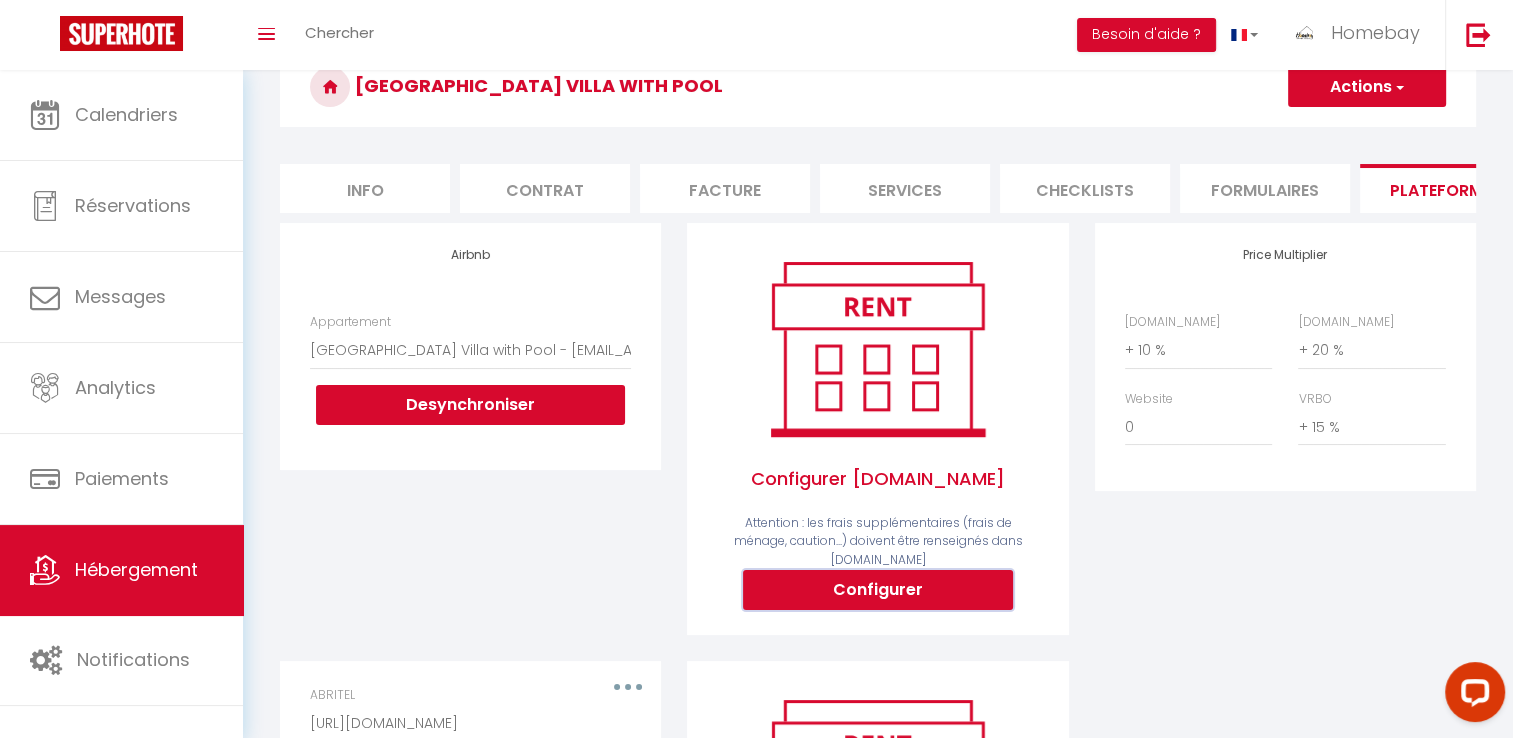 click on "Configurer" at bounding box center (878, 590) 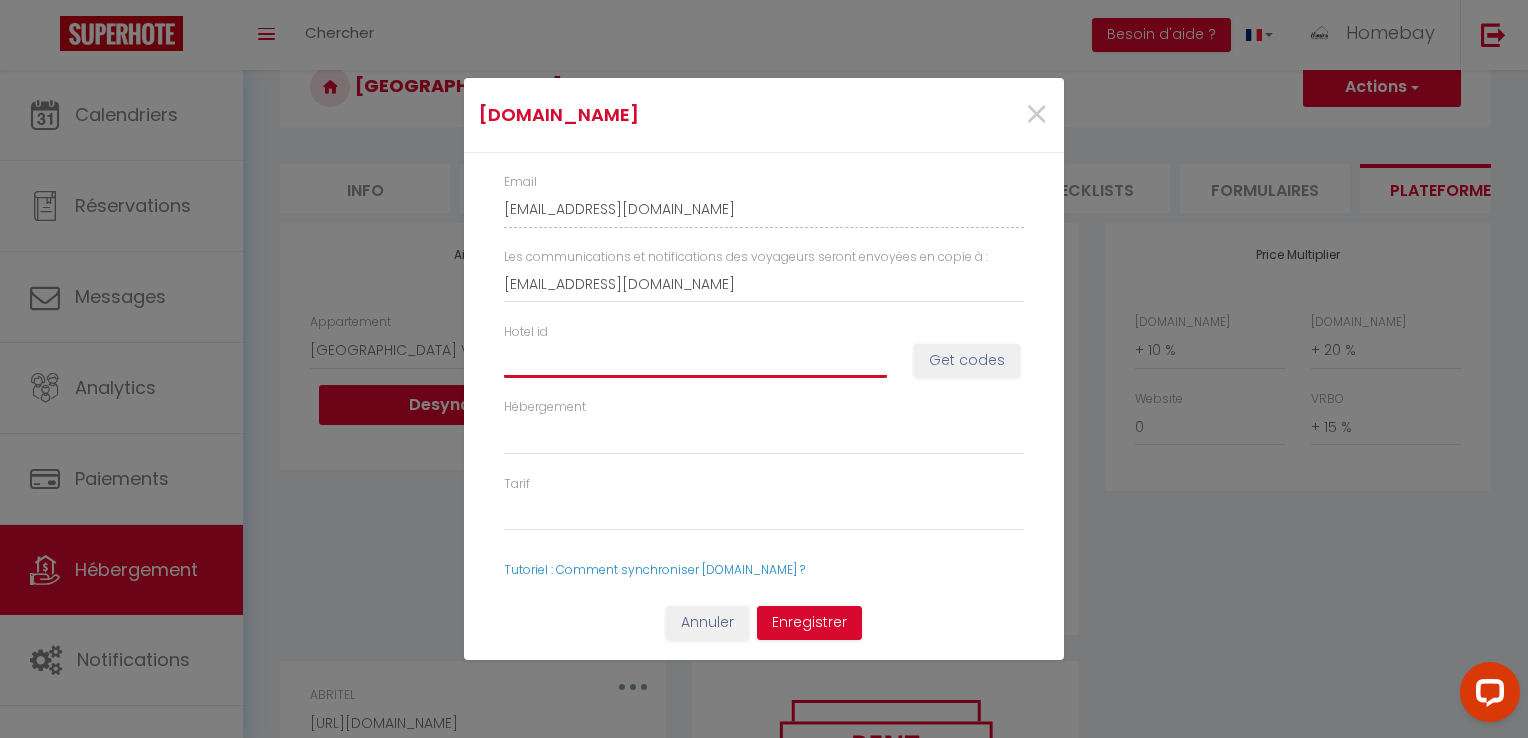 click on "Hotel id" at bounding box center (695, 360) 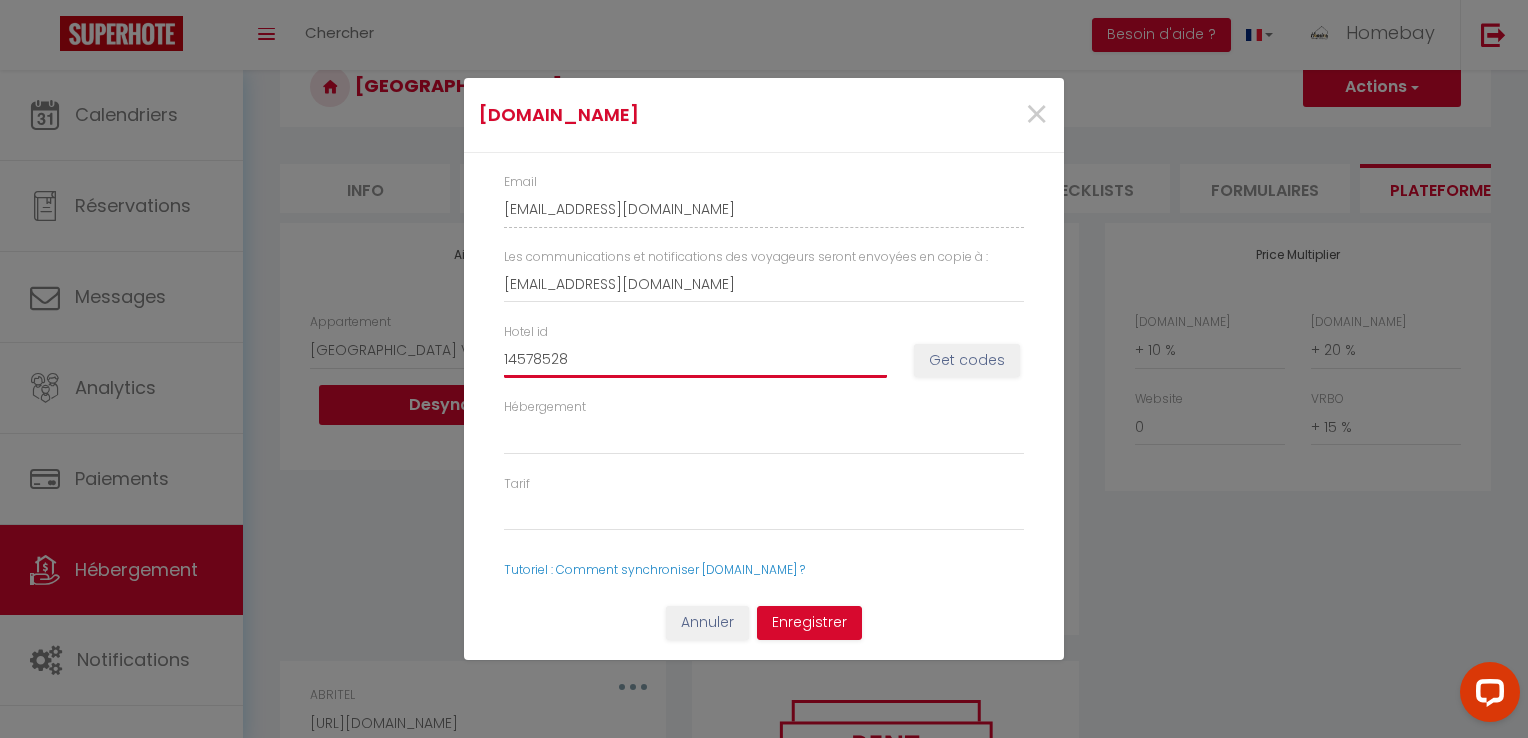 select 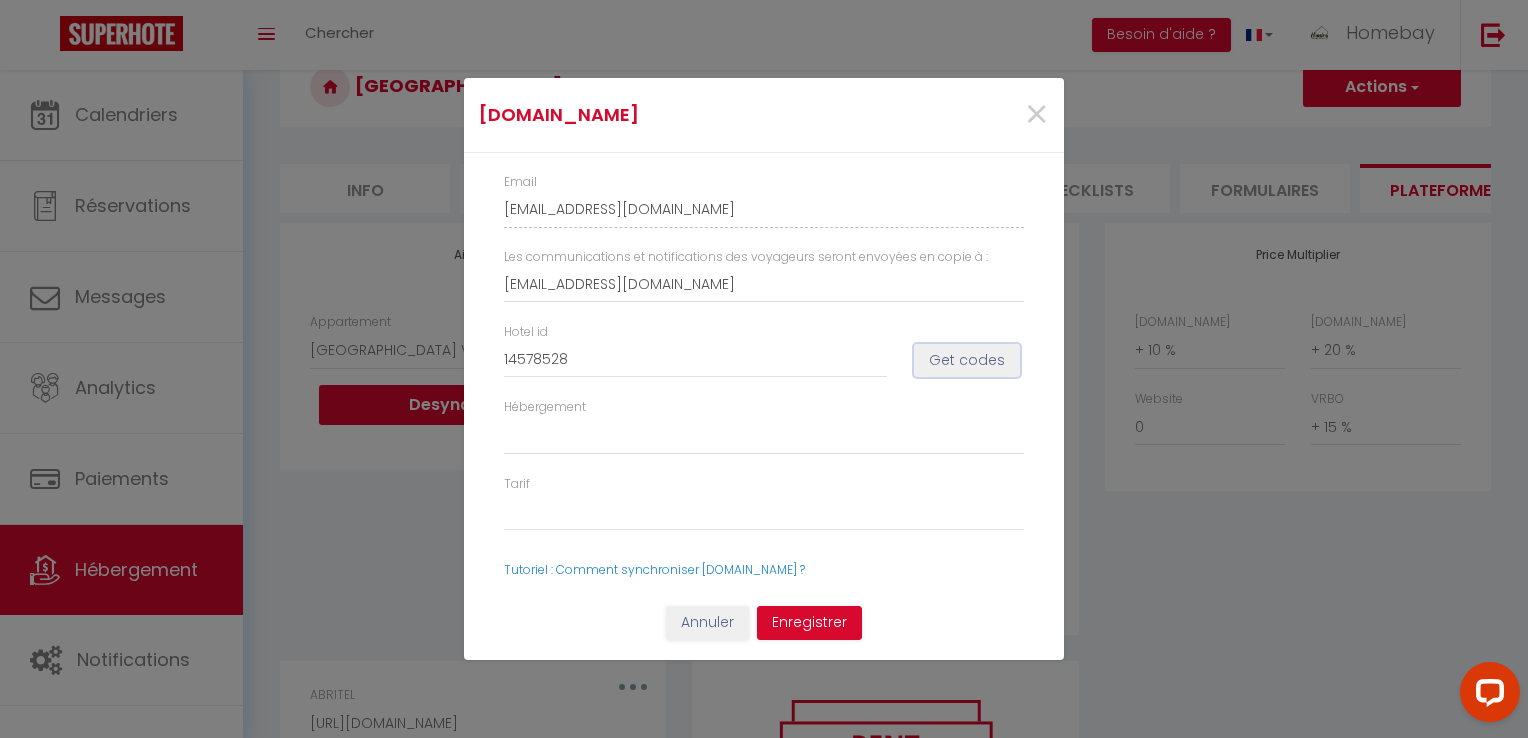click on "Get codes" at bounding box center (967, 361) 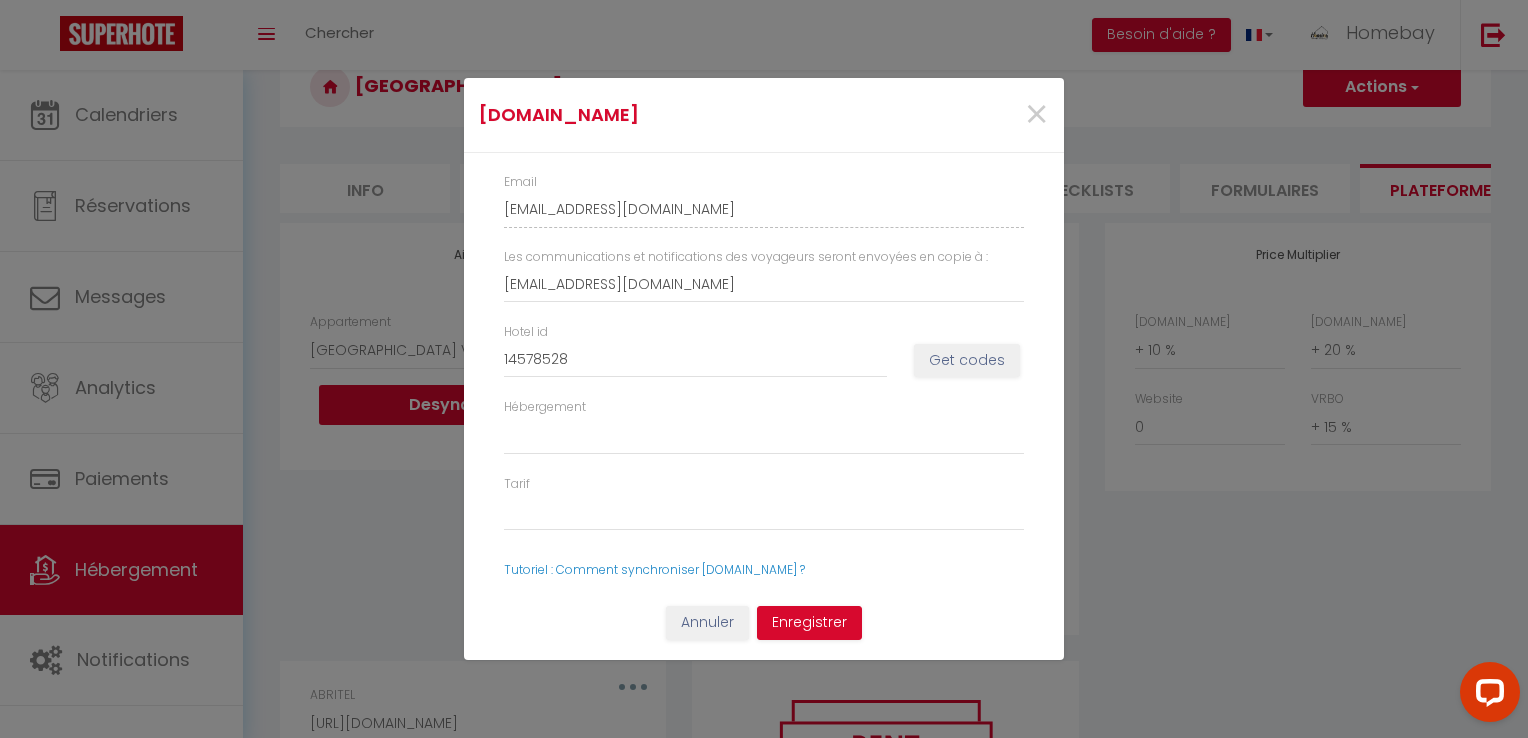 select 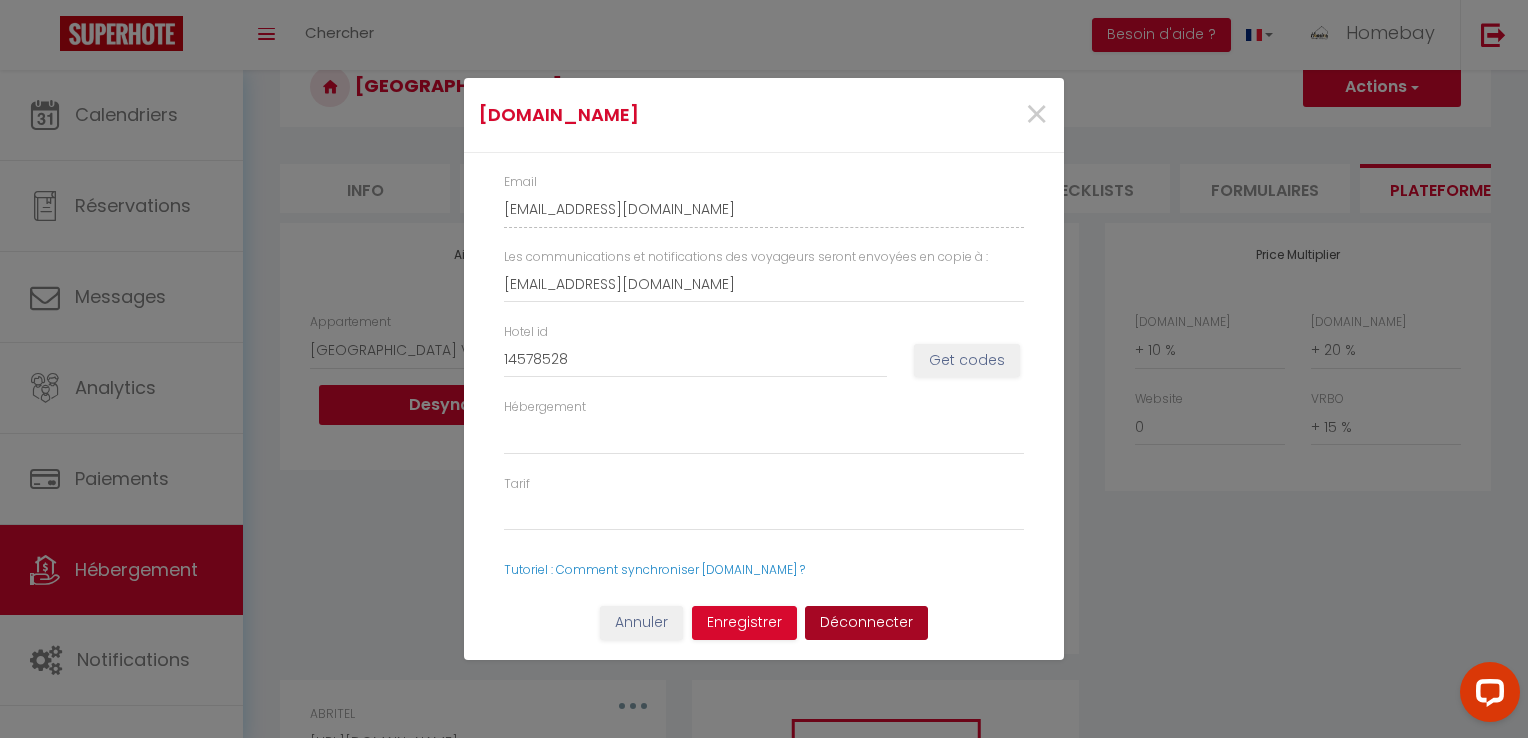 drag, startPoint x: 844, startPoint y: 607, endPoint x: 847, endPoint y: 525, distance: 82.05486 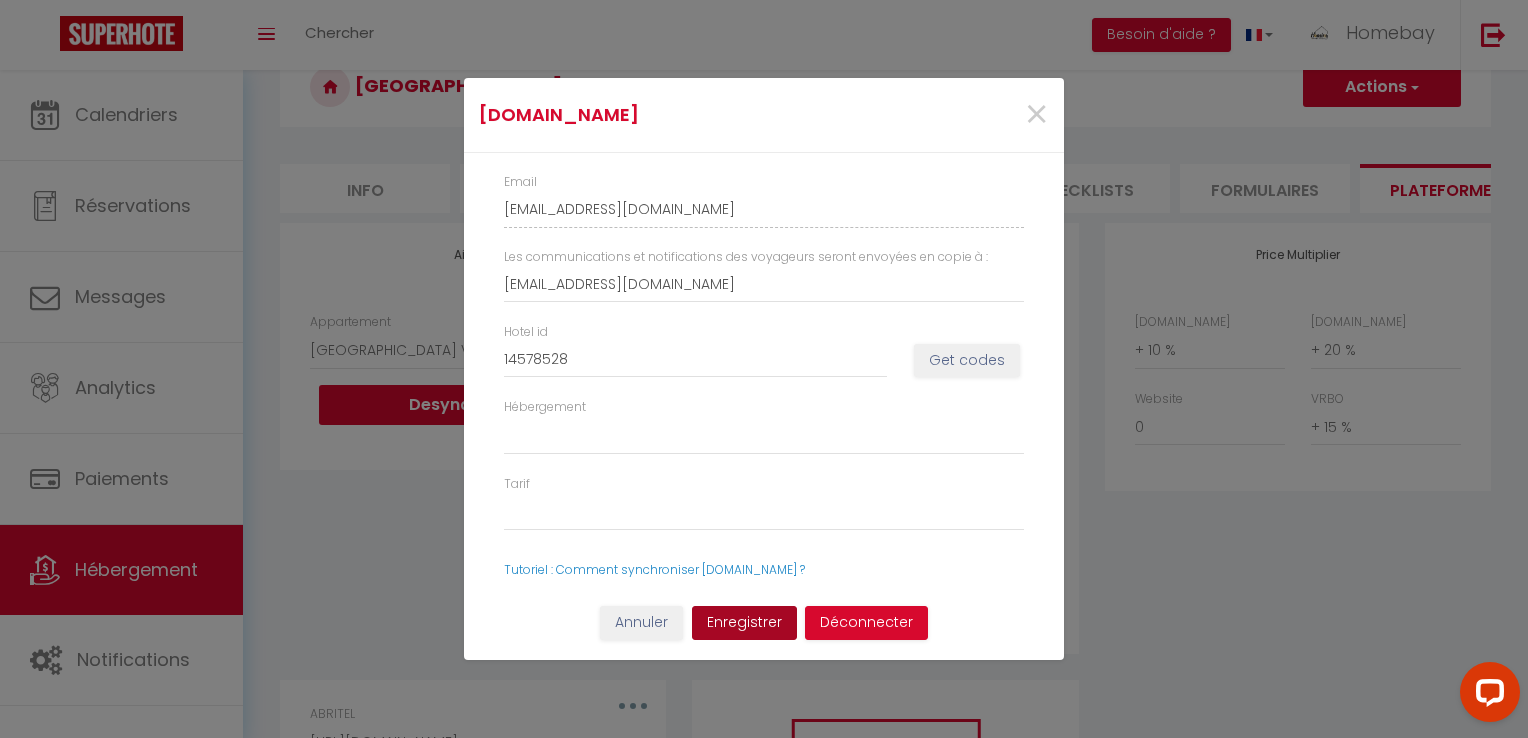 click on "Enregistrer" at bounding box center [744, 623] 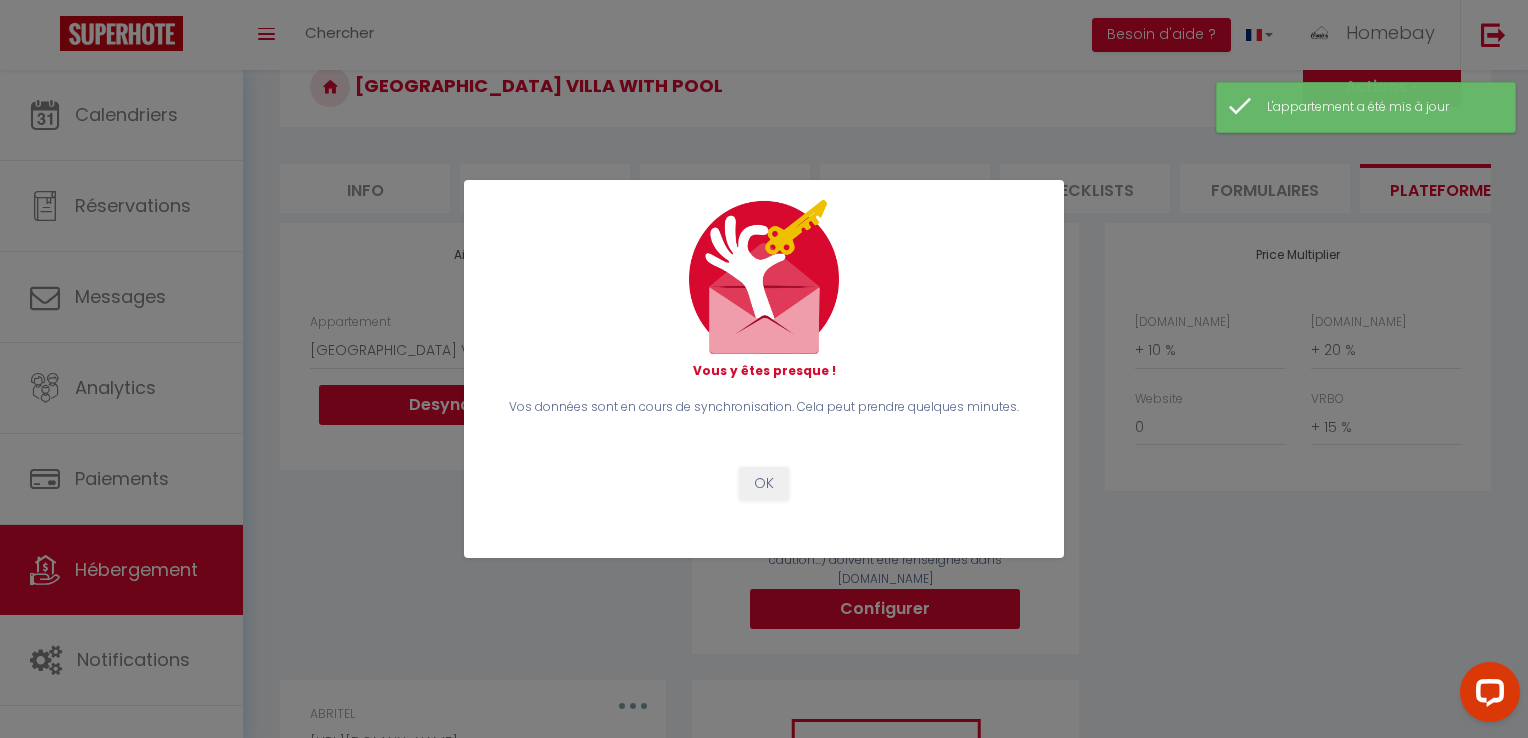 drag, startPoint x: 1034, startPoint y: 72, endPoint x: 996, endPoint y: 78, distance: 38.470768 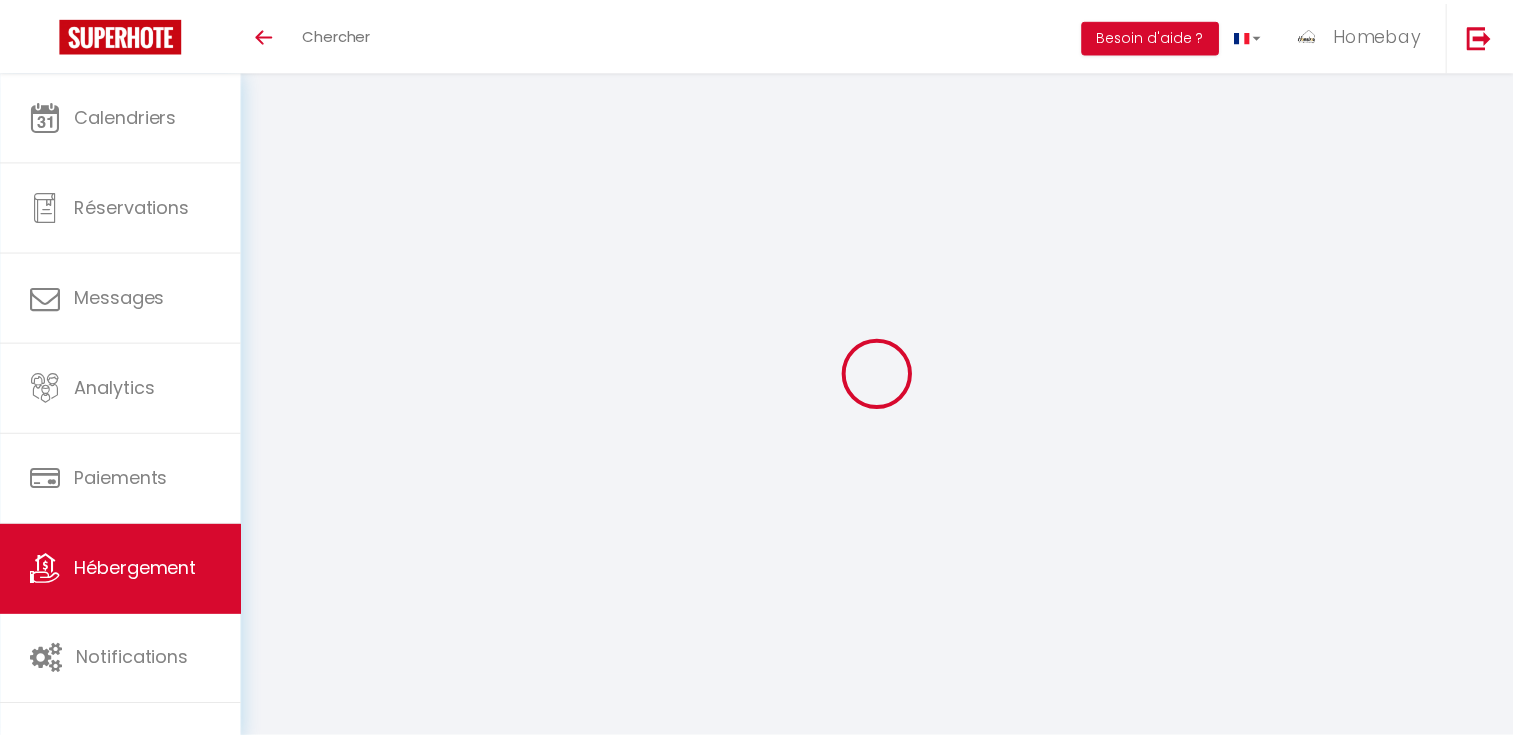 scroll, scrollTop: 0, scrollLeft: 0, axis: both 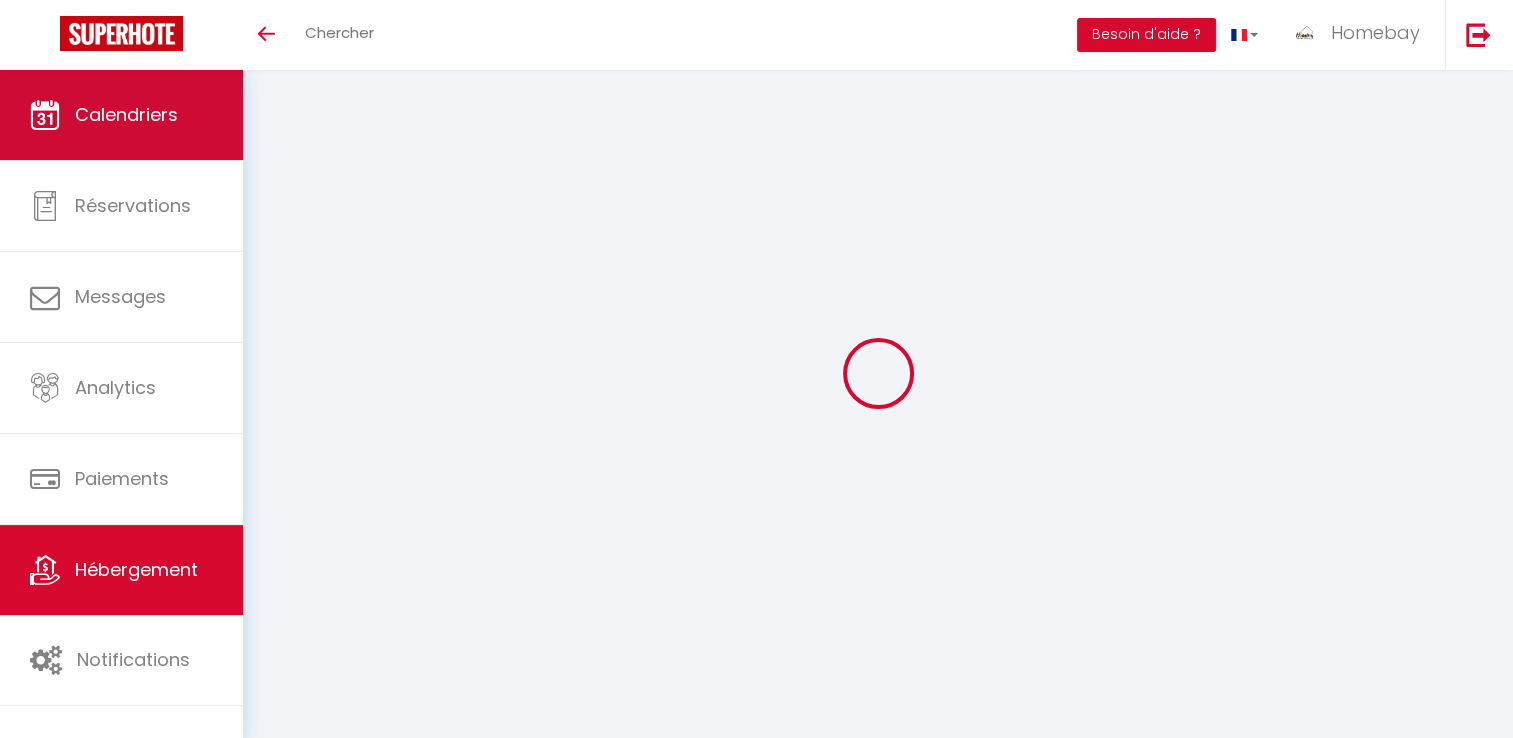 click on "Calendriers" at bounding box center [121, 115] 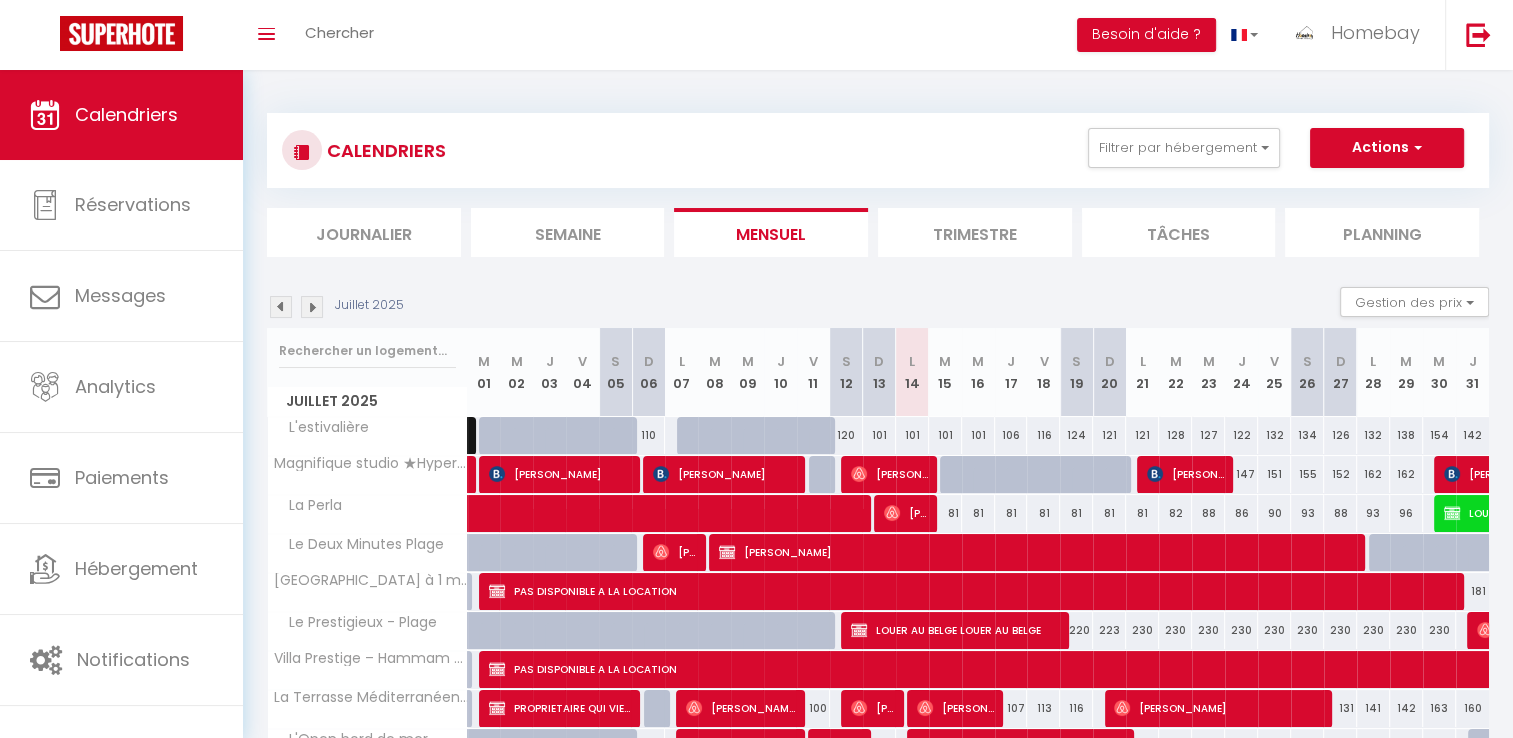 scroll, scrollTop: 100, scrollLeft: 0, axis: vertical 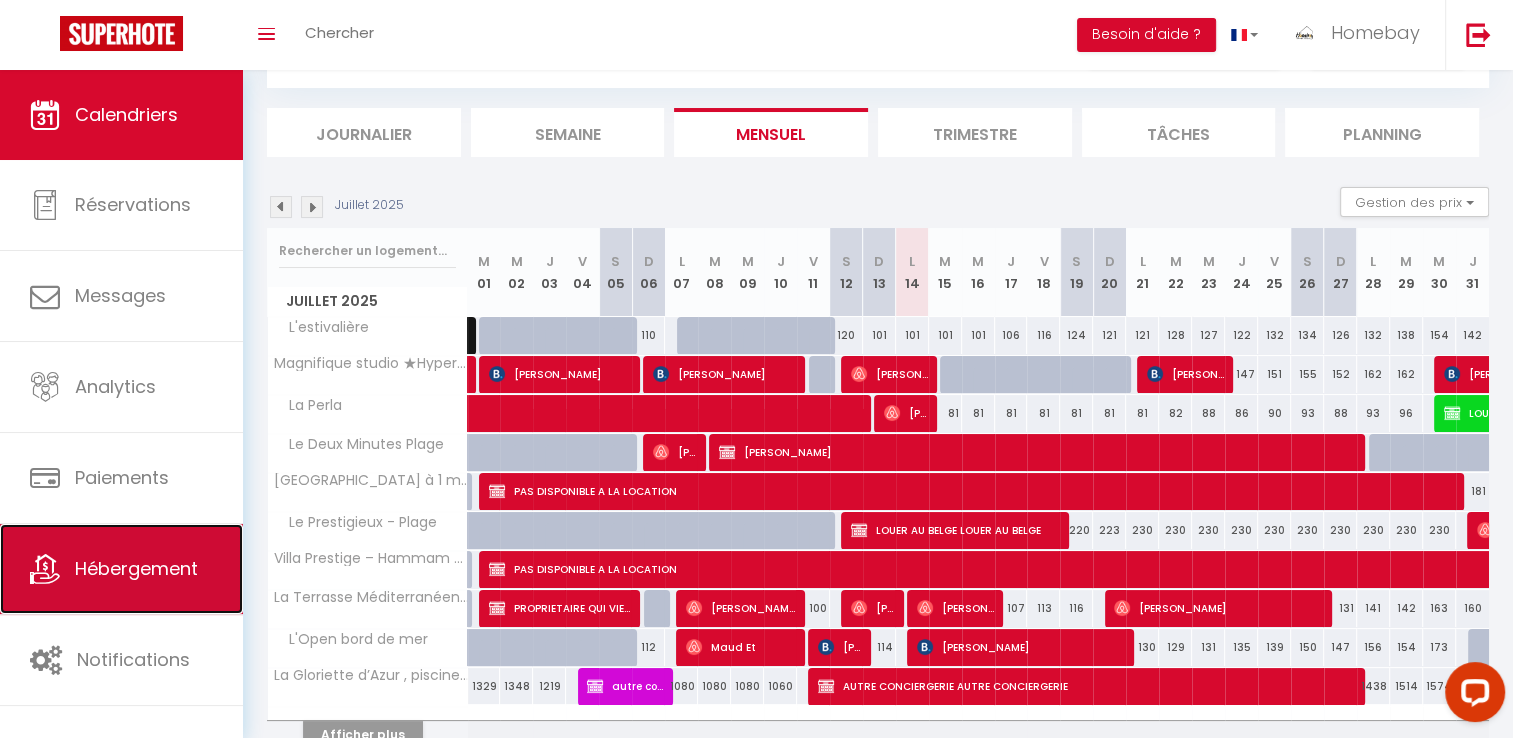 click on "Hébergement" at bounding box center [136, 568] 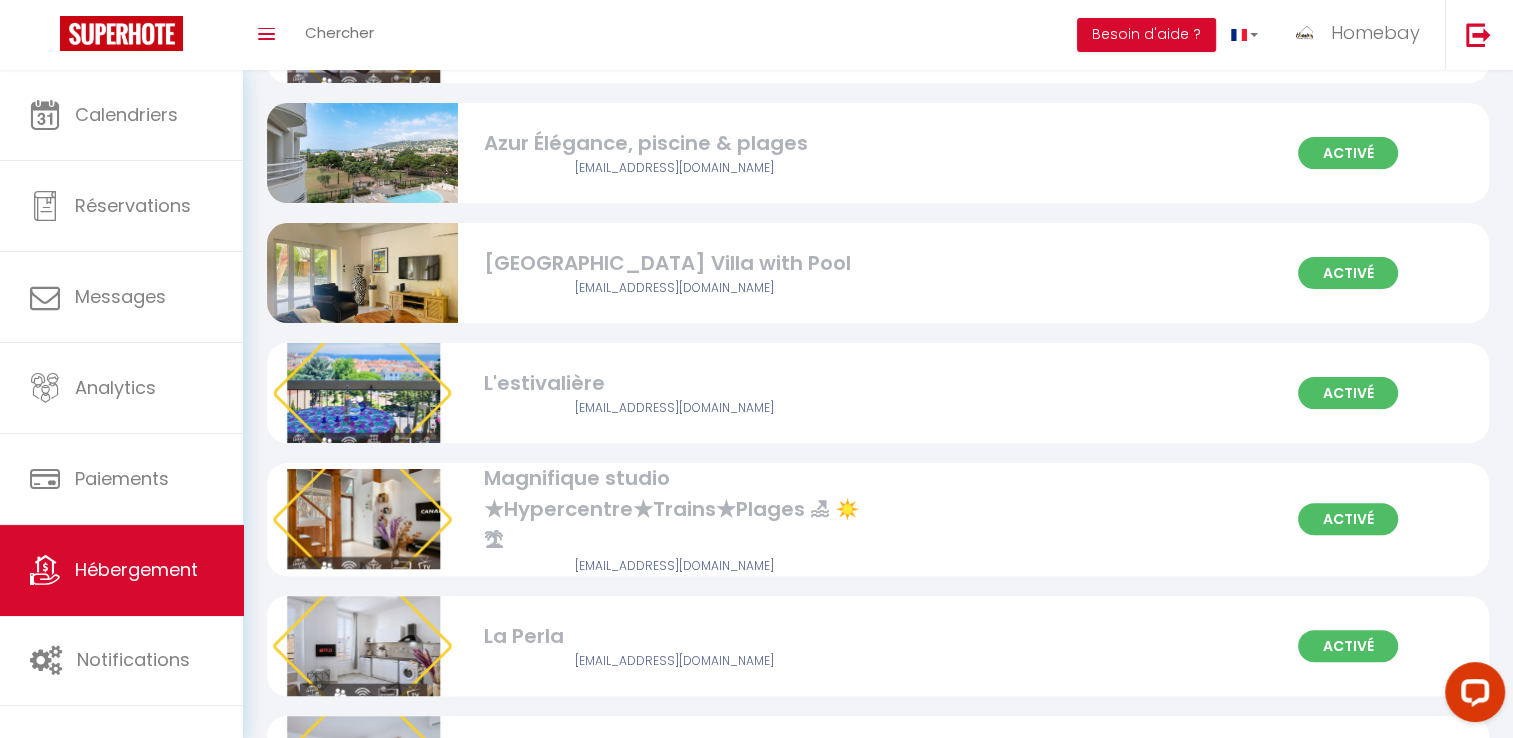 scroll, scrollTop: 396, scrollLeft: 0, axis: vertical 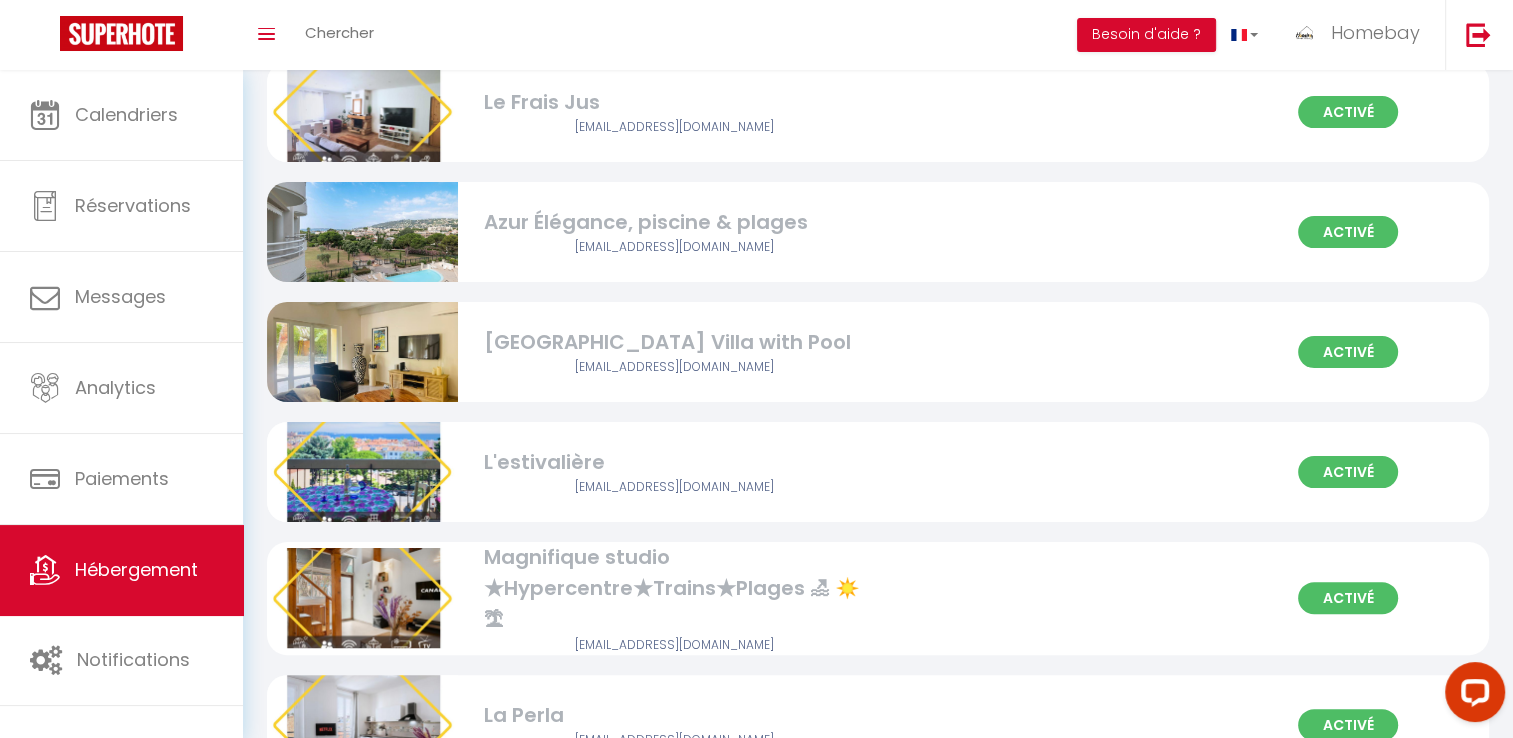 click on "Activé       L’Eden House Villa with Pool   contact@homebayconciergerie.com" at bounding box center [878, 352] 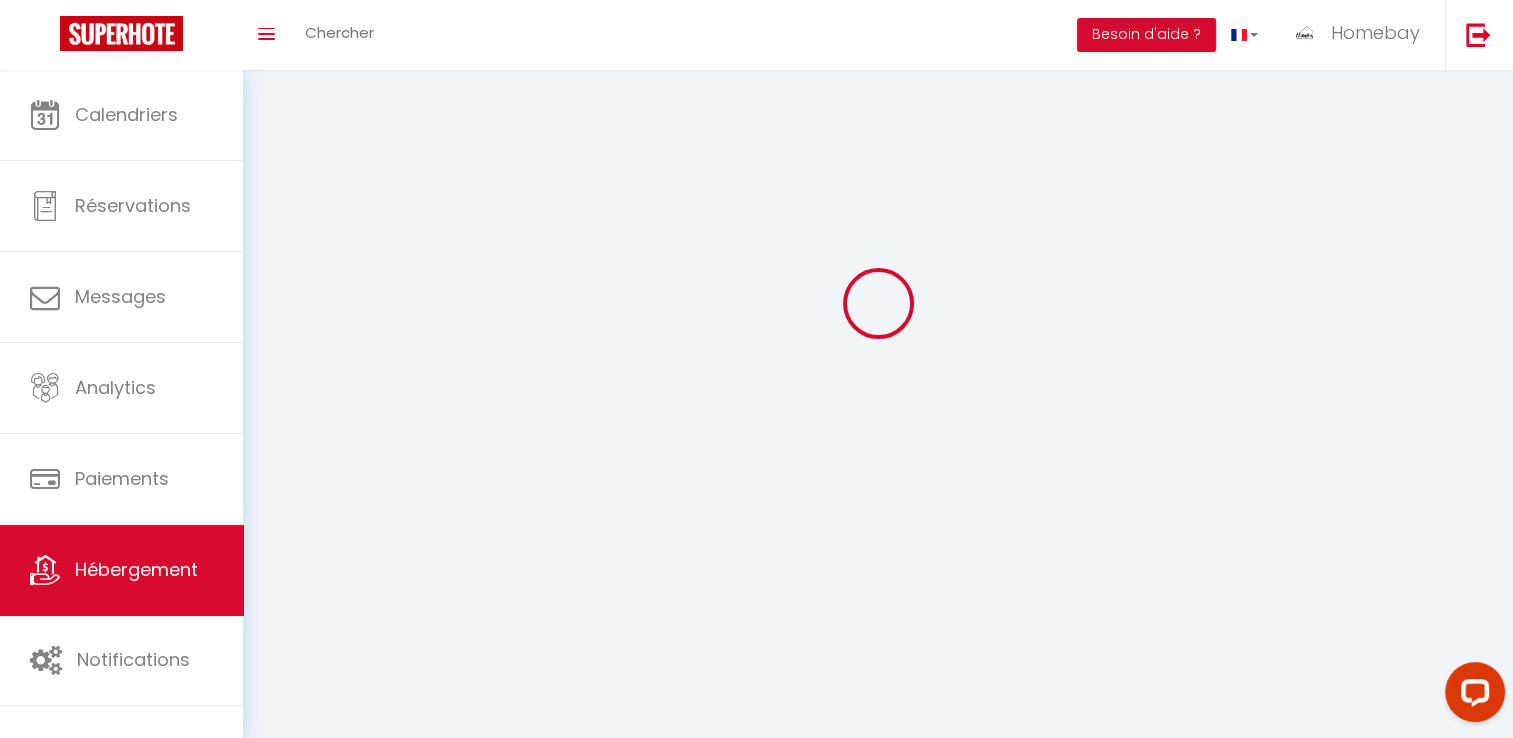 scroll, scrollTop: 0, scrollLeft: 0, axis: both 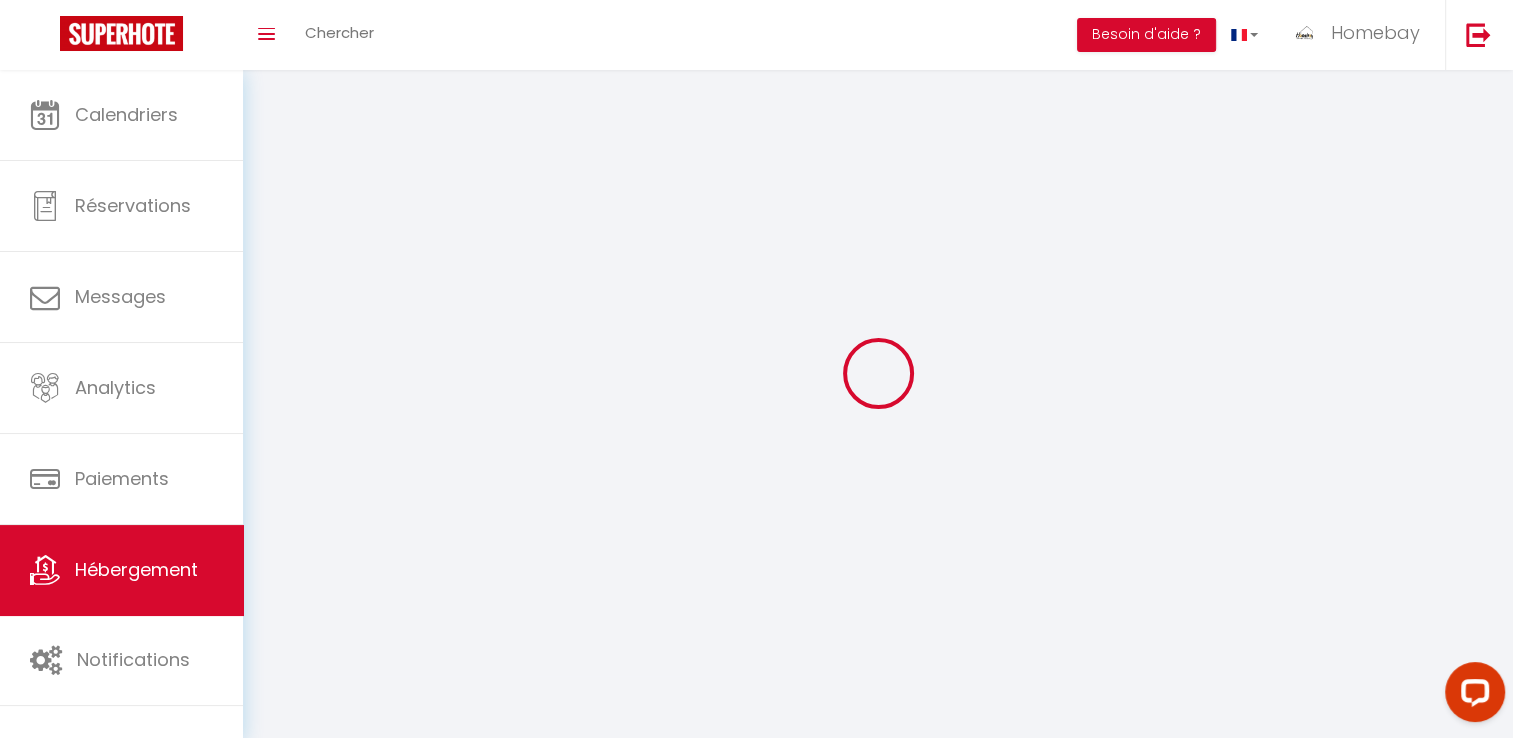 select 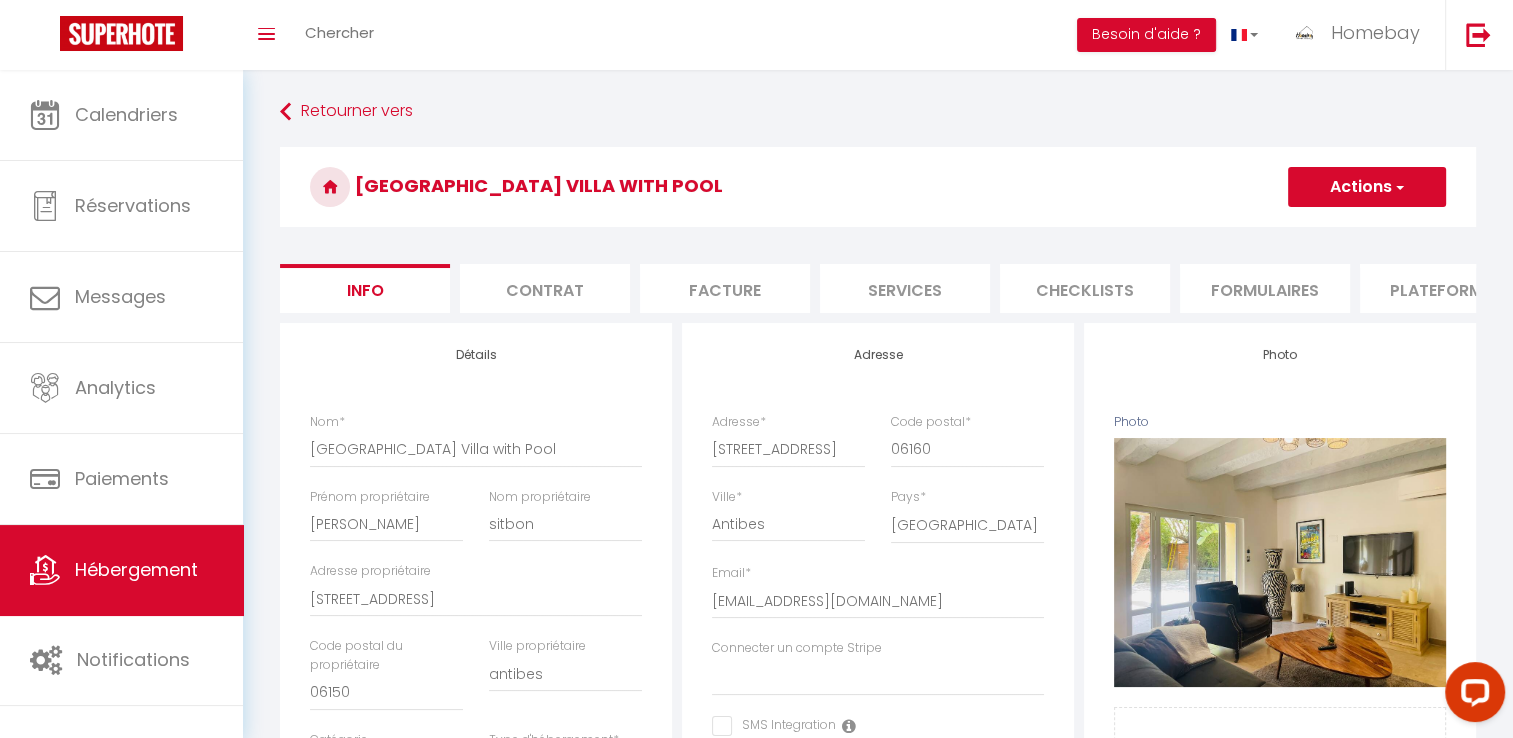click on "Formulaires" at bounding box center [1265, 288] 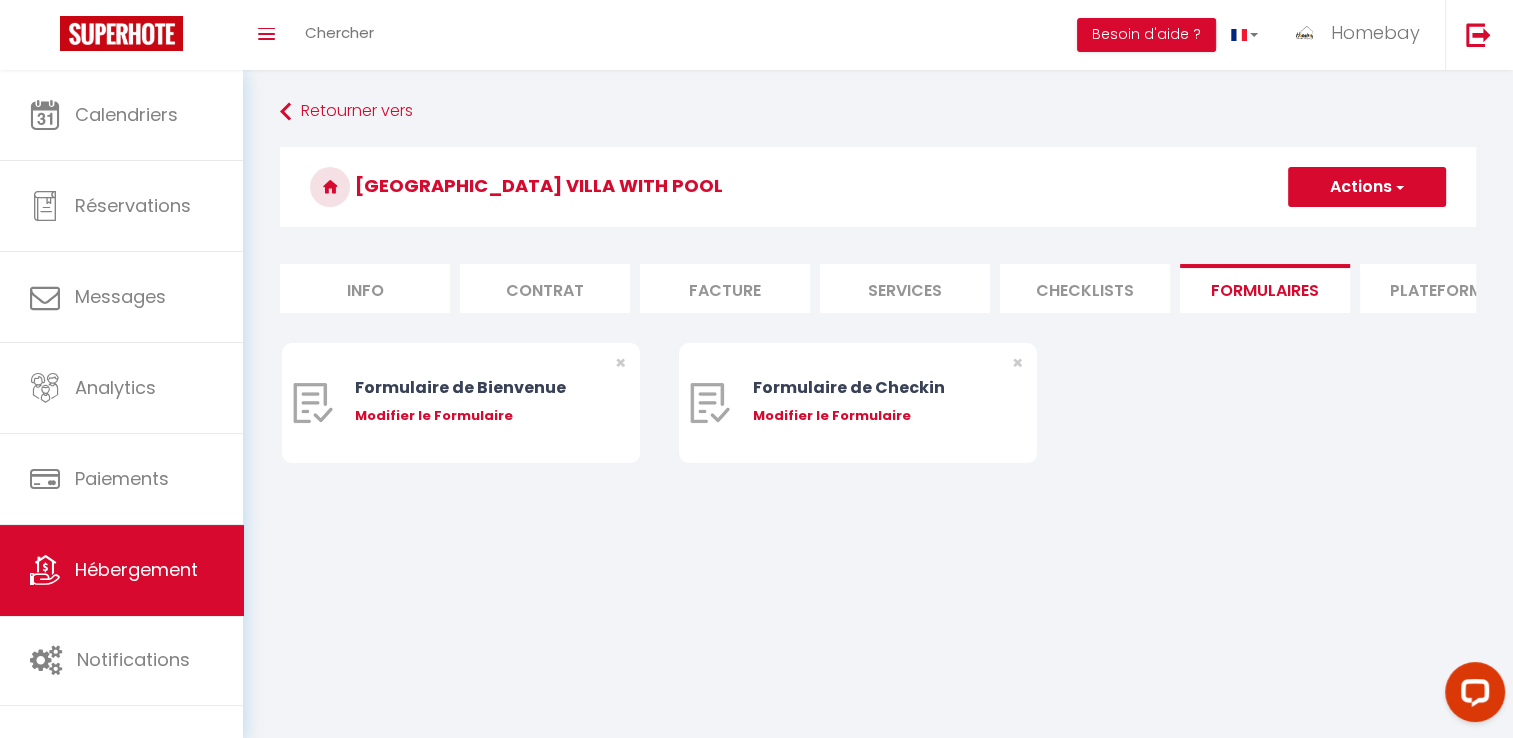 click on "Formulaires" at bounding box center (1265, 288) 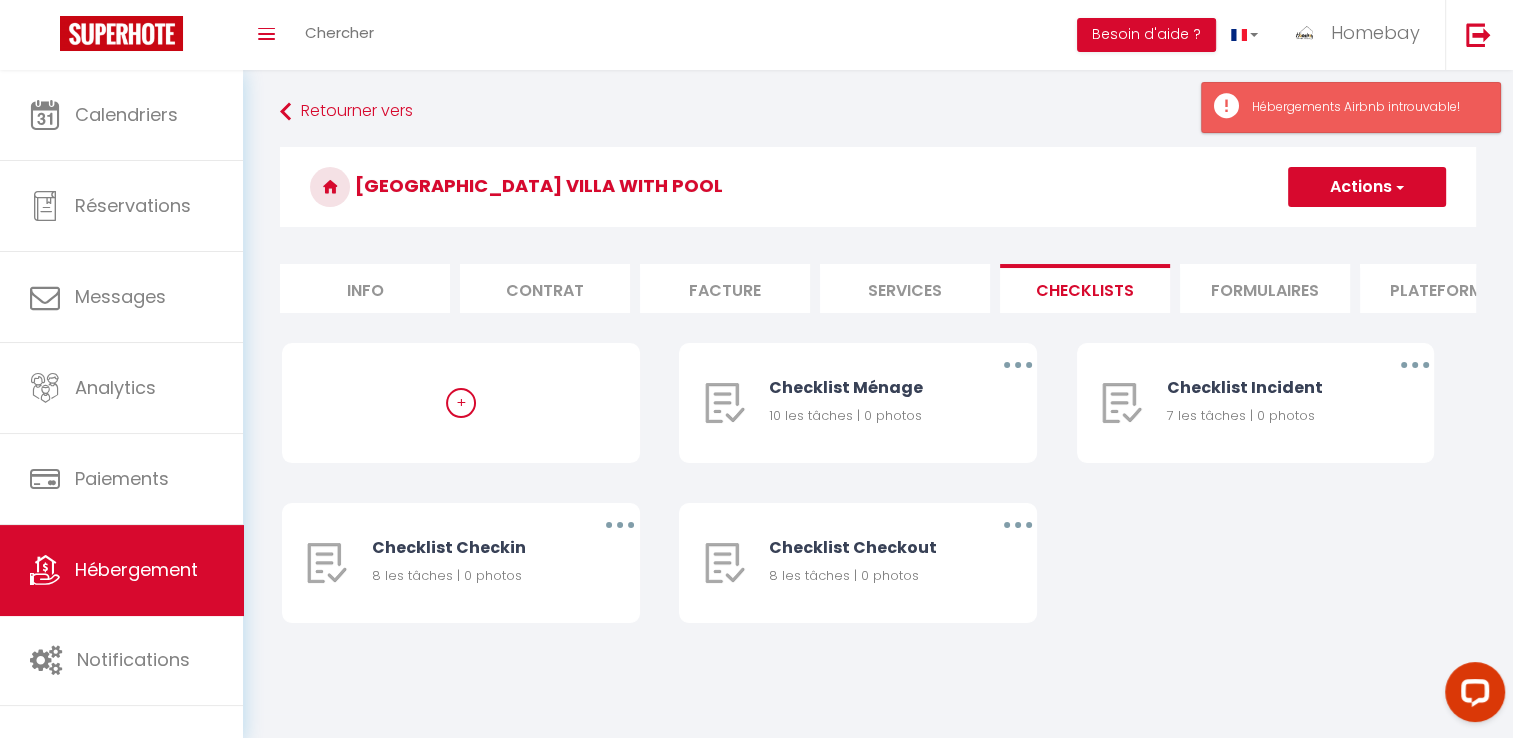 click on "Plateformes" at bounding box center (1445, 288) 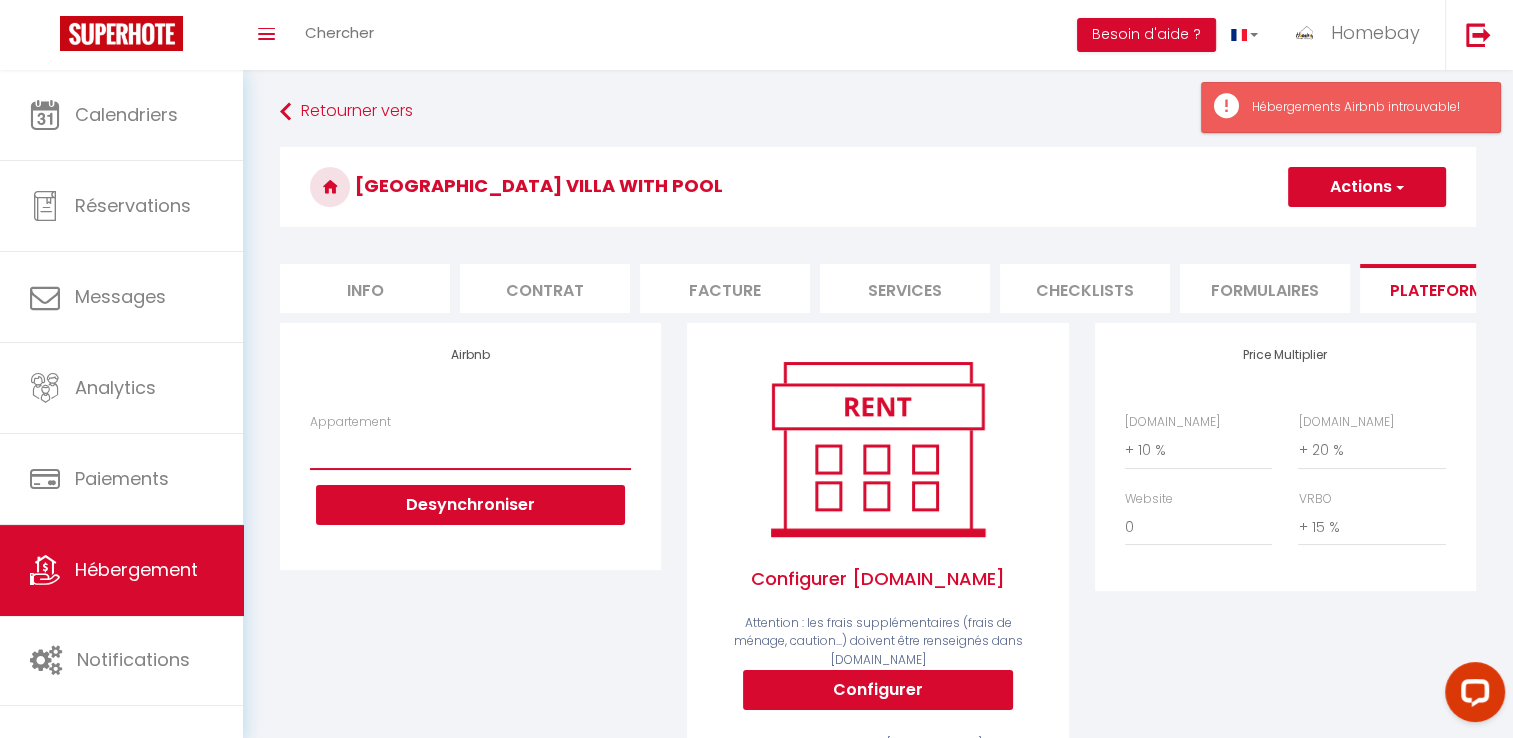 click on "Appartement" at bounding box center [470, 450] 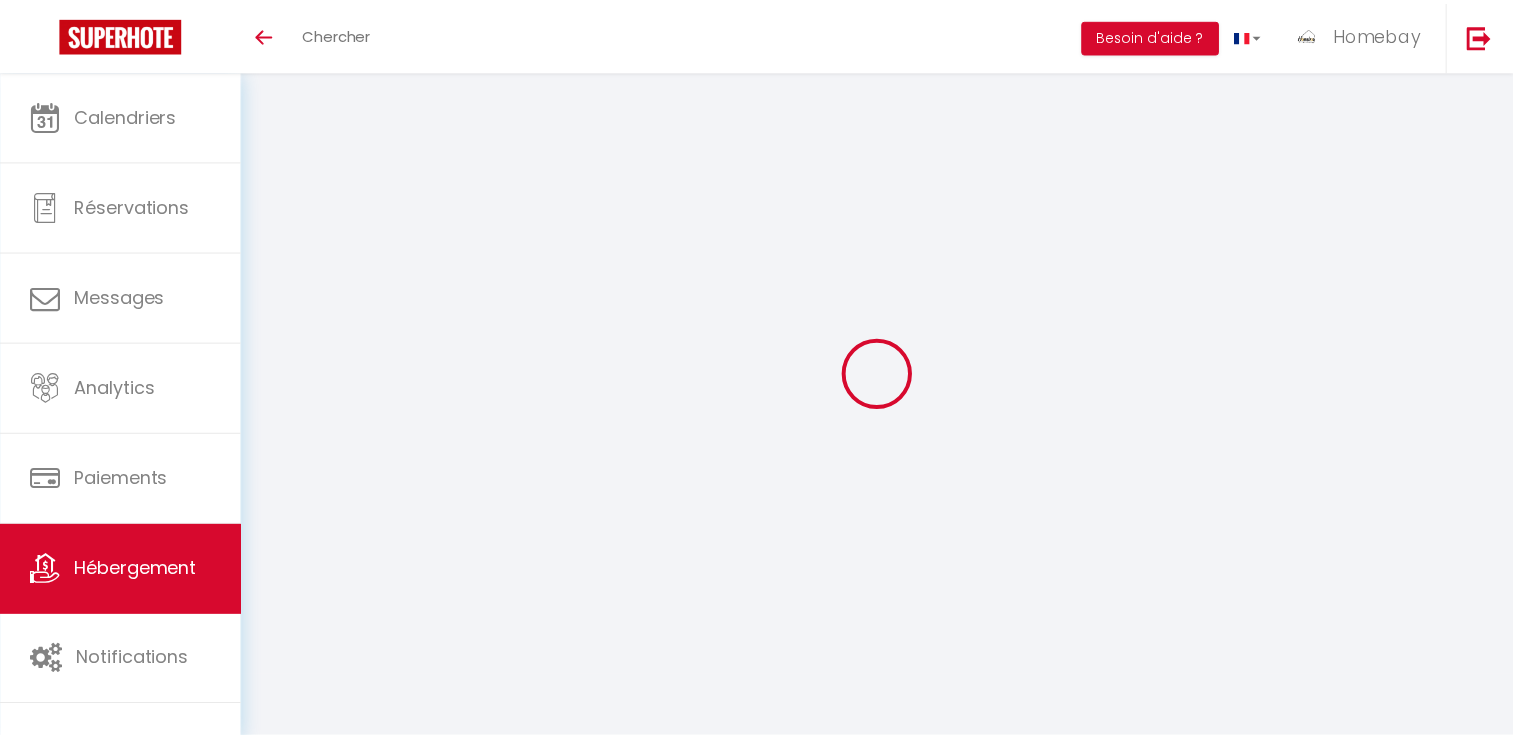 scroll, scrollTop: 0, scrollLeft: 0, axis: both 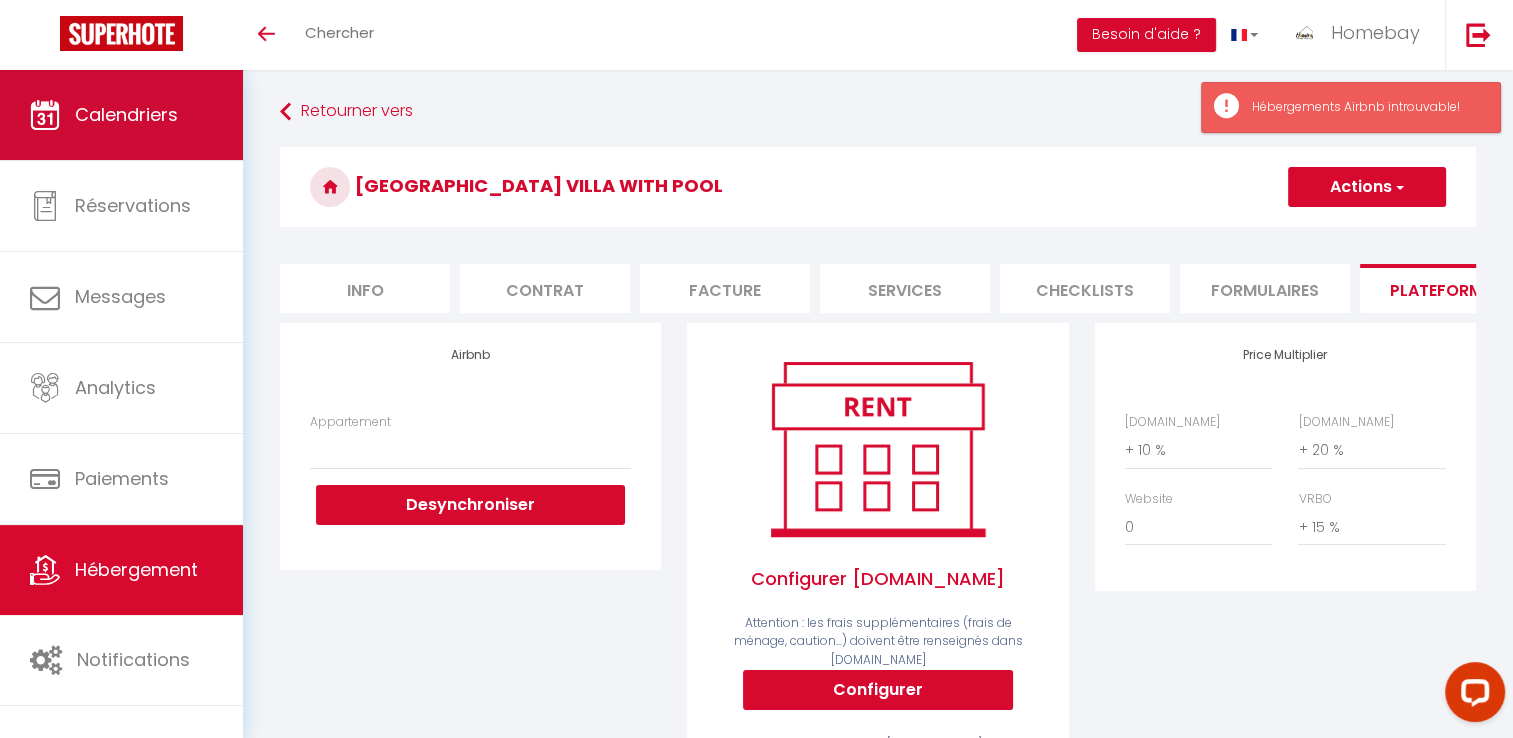 click on "Calendriers" at bounding box center [126, 114] 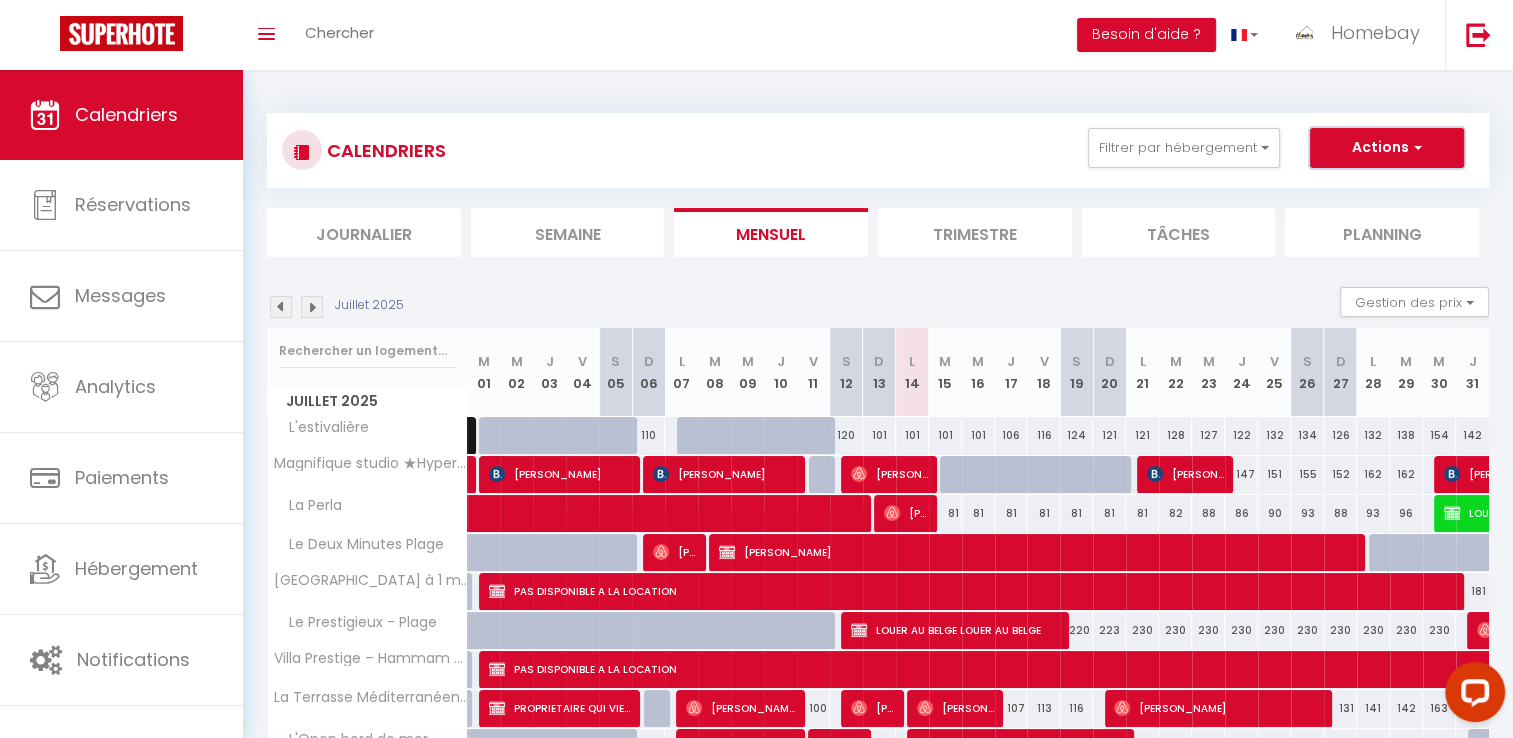 click on "Actions" at bounding box center [1387, 148] 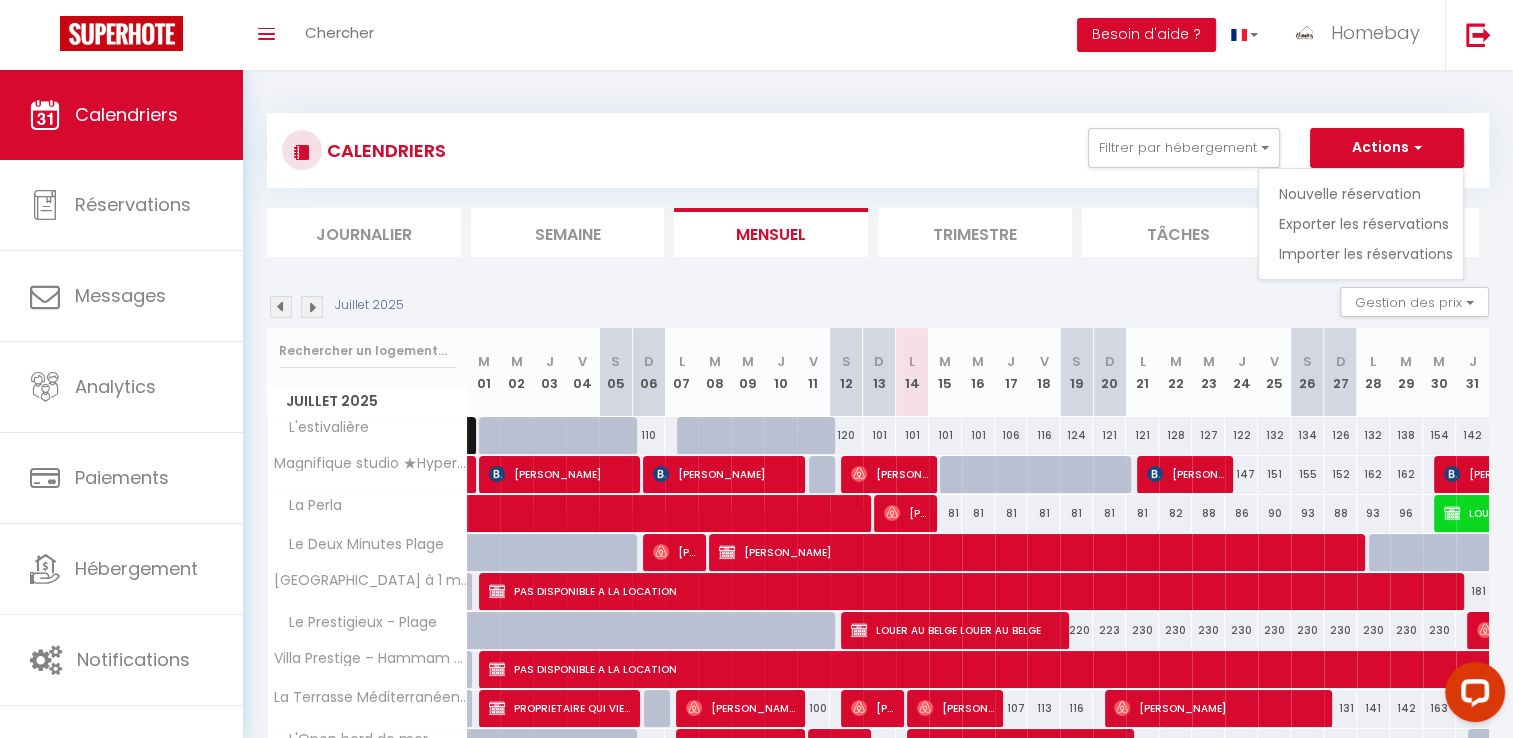 click on "CALENDRIERS
Filtrer par hébergement
Tous       Le président     La Sérénade     Le Frais Jus     Azur Élégance,  piscine & plages     L’Eden House Villa with Pool     L'estivalière     Magnifique studio ★Hypercentre★Trains★Plages 🏖 ☀️ 🏝     La Perla     Le Deux Minutes Plage     Port Azur piscine plage à 1 minute a pied     Le Prestigieux - Plage     Villa Prestige – Hammam & Piscine     La Terrasse Méditerranéenne - Piscine     L'Open bord de mer     La Gloriette d’Azur , piscine sauna vue mer     Villa contemporaine Mougins     Luxueux grand 2 pièces vue mer panoramique clim     Le Beach Cannes plage 1 minute     Le Franklin    Effacer   Sauvegarder
Actions
Nouvelle réservation   Exporter les réservations   Importer les réservations
Journalier
Semaine" at bounding box center [878, 504] 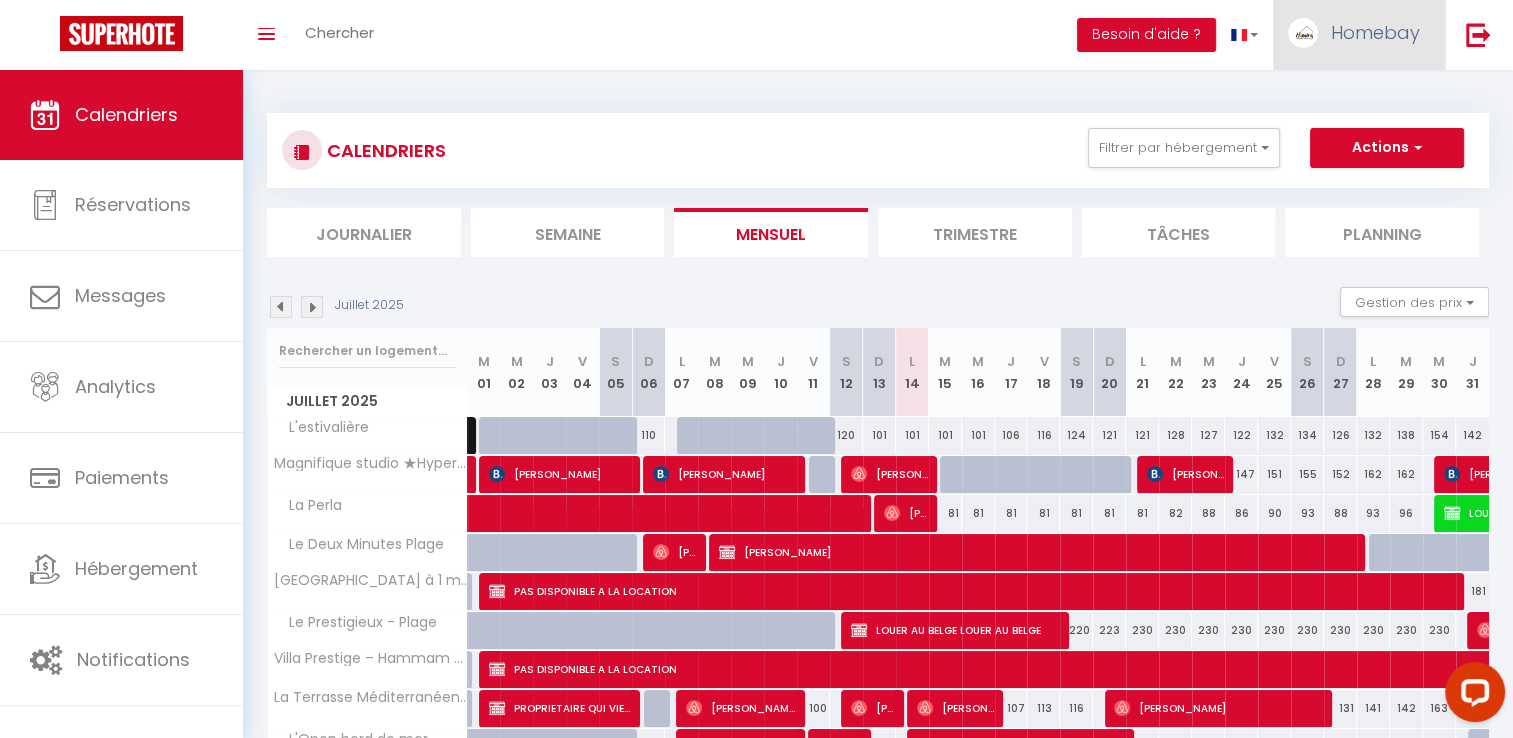 click on "Homebay" at bounding box center [1375, 32] 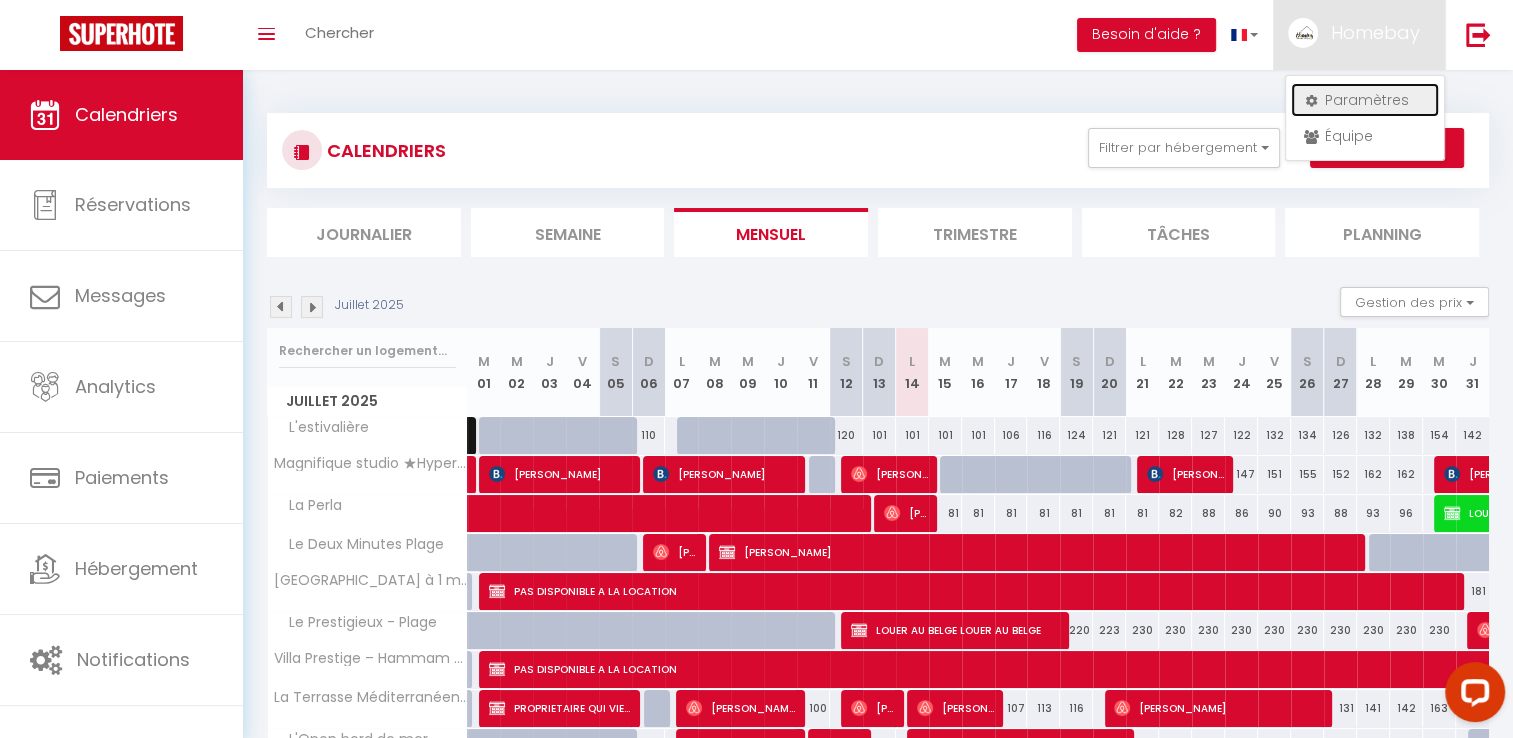 click at bounding box center (1311, 101) 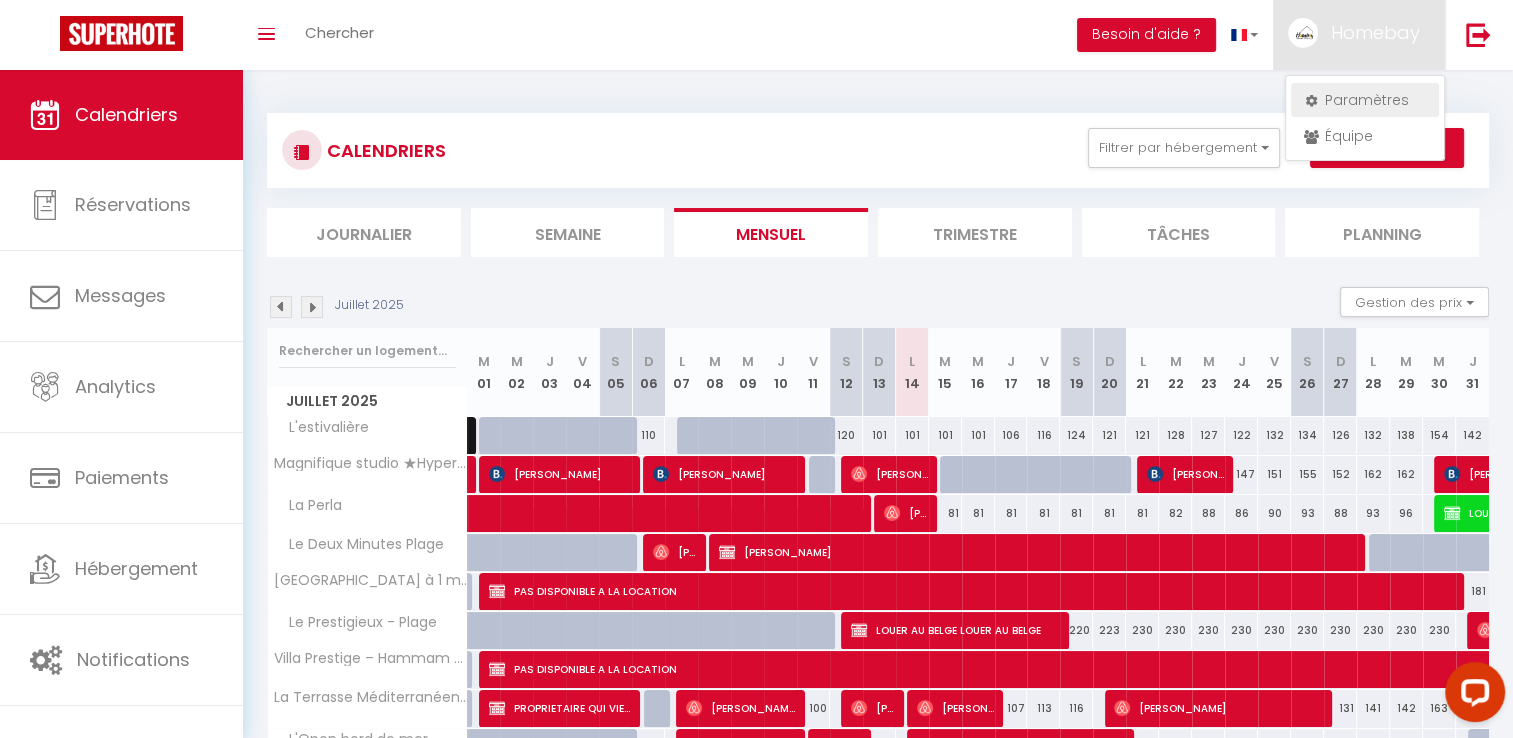 select on "fr" 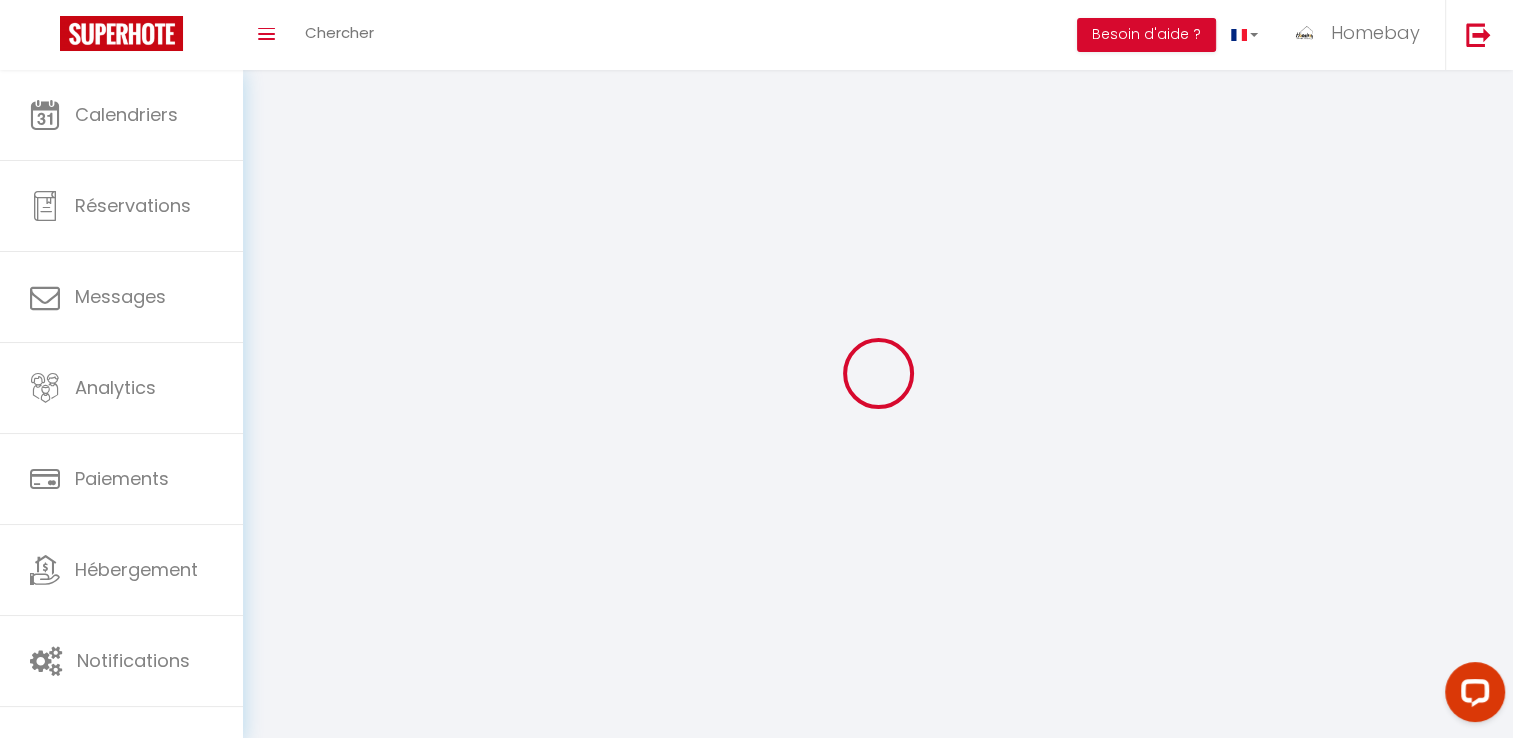 type on "Homebay" 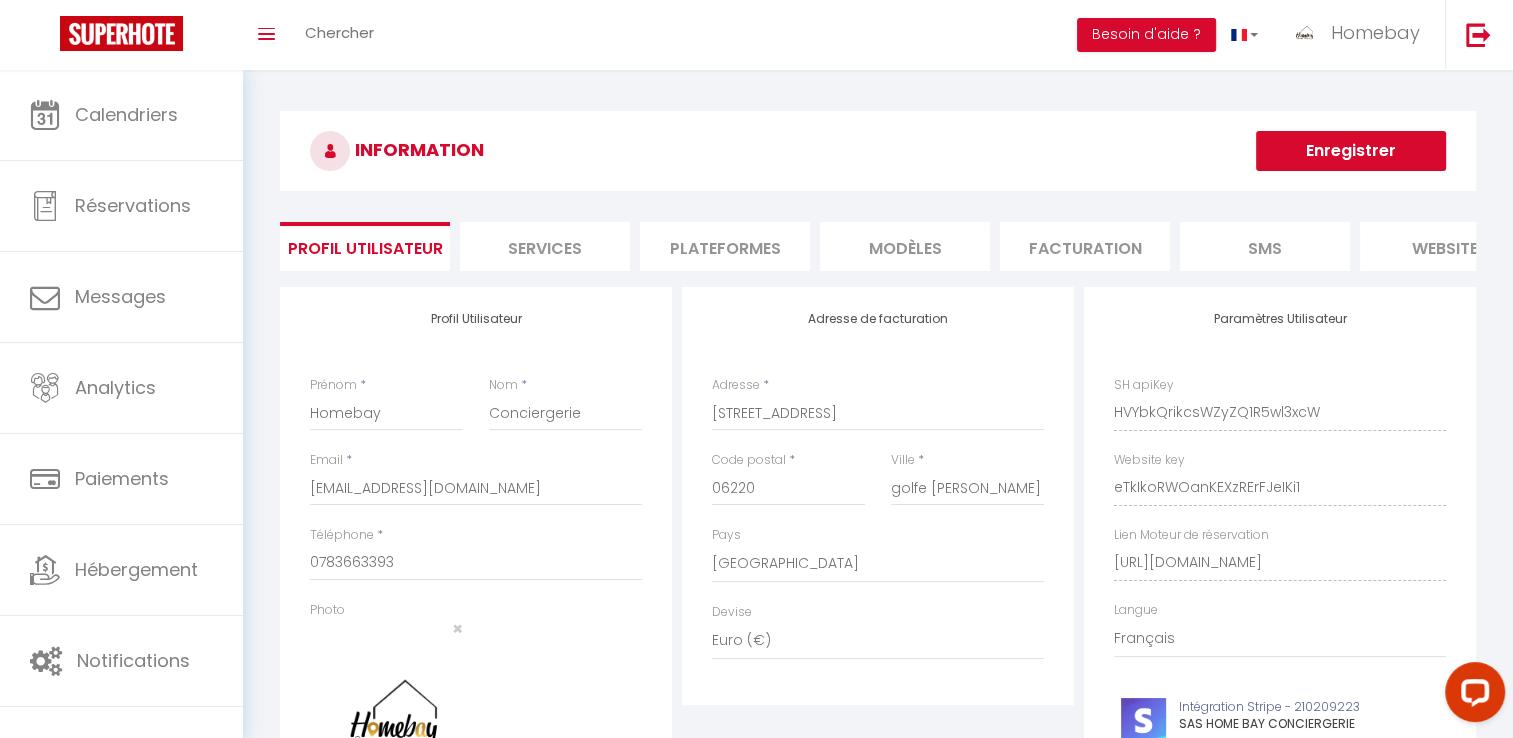 click on "Plateformes" at bounding box center (725, 246) 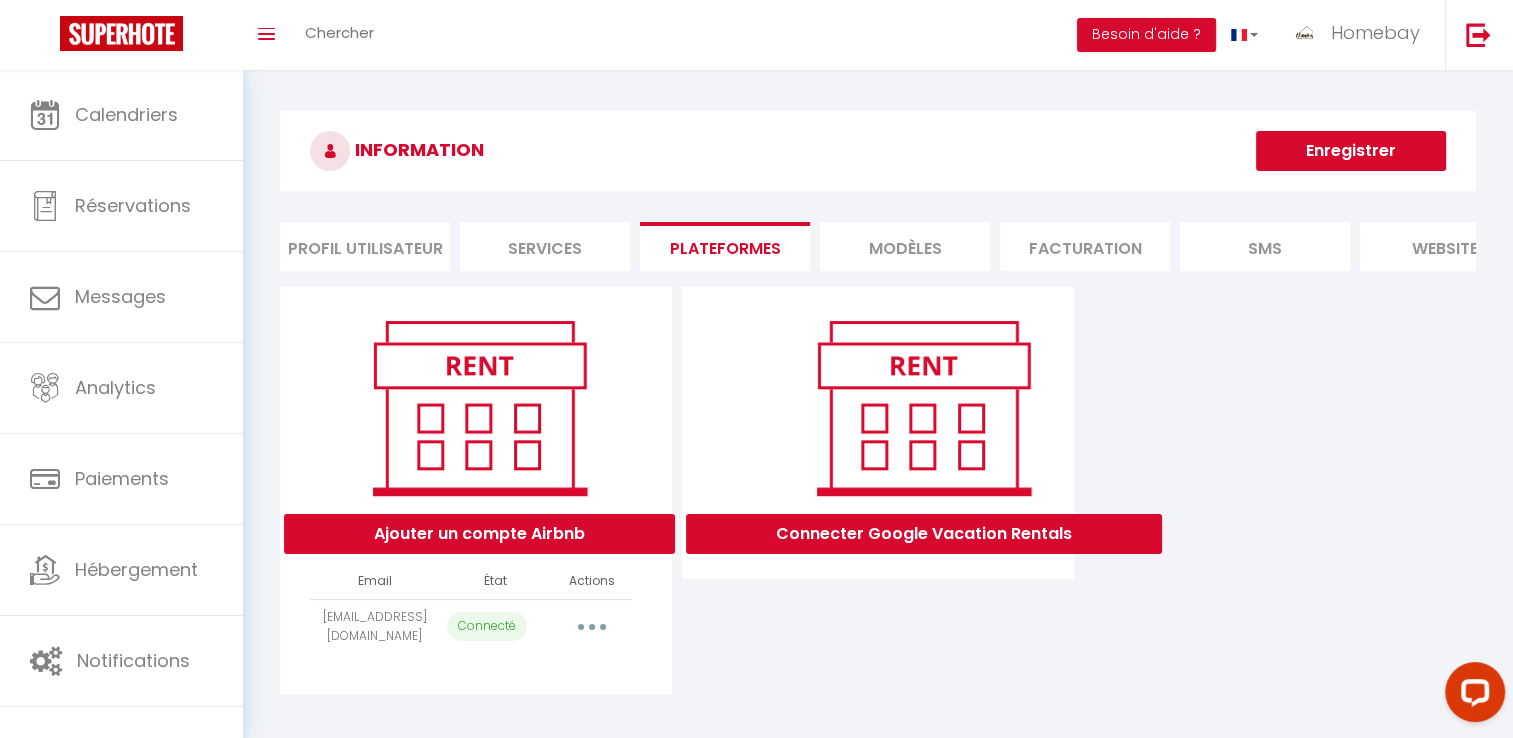 click on "Editer
Importer les appartements   Supprimer
Reconnecter le compte" at bounding box center (592, 626) 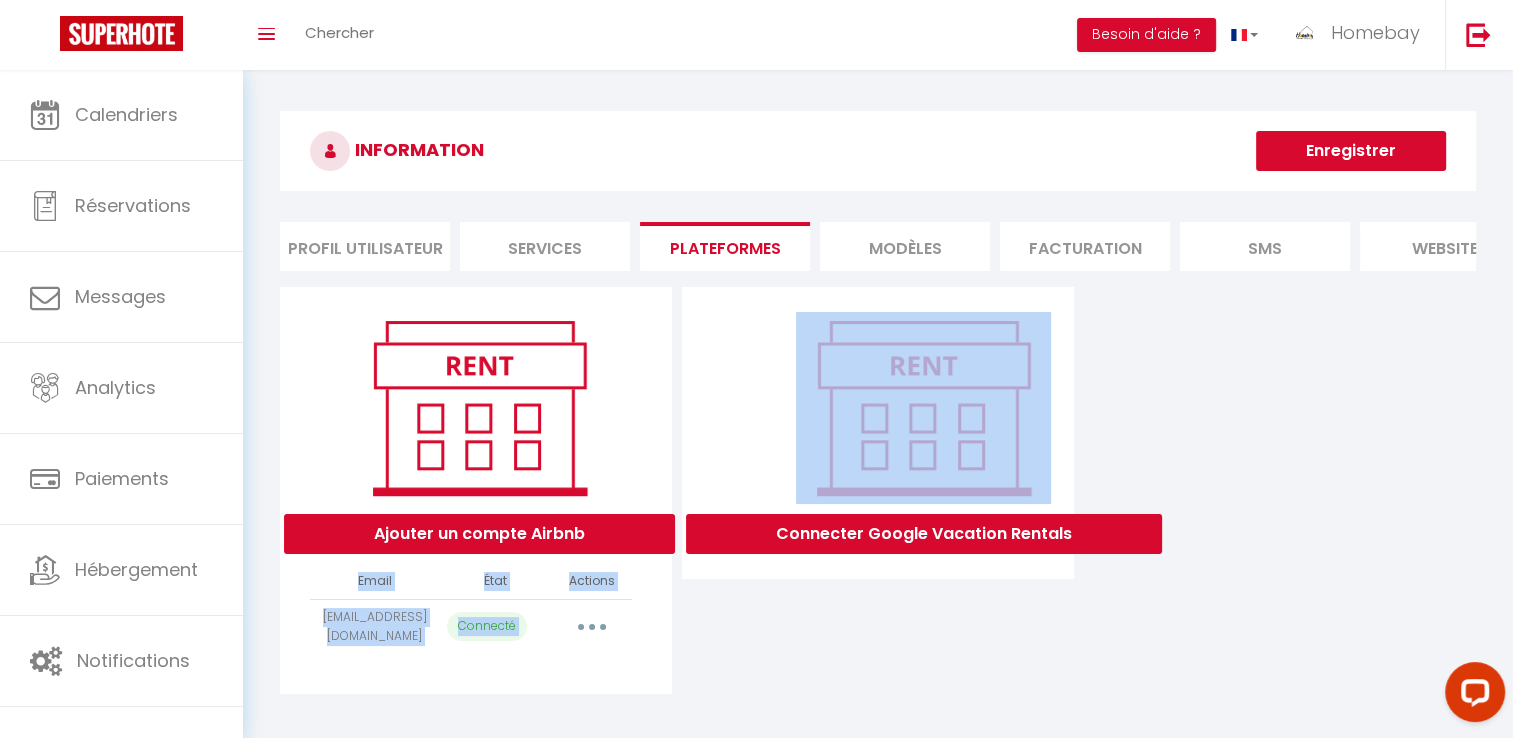 click on "Editer
Importer les appartements   Supprimer
Reconnecter le compte" at bounding box center (592, 626) 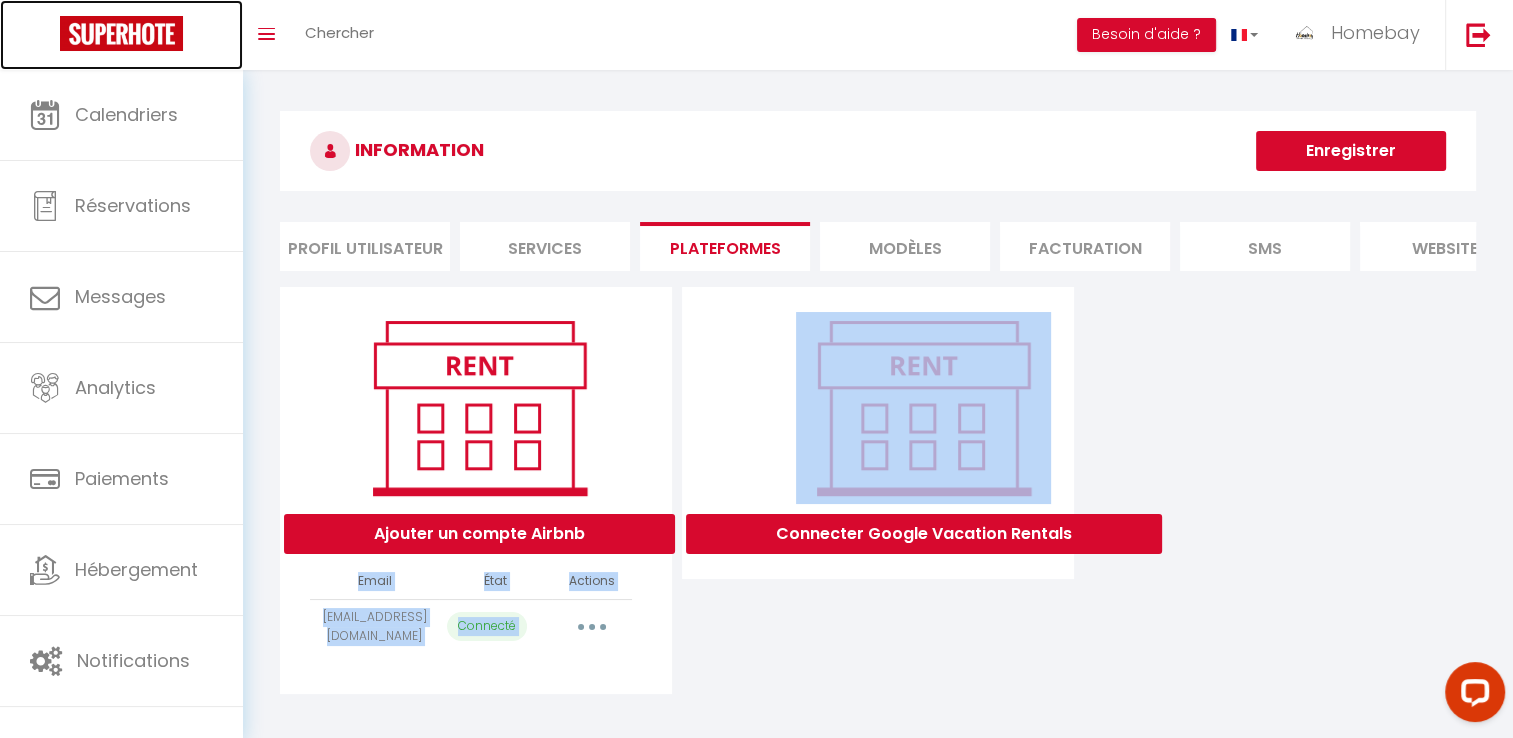 click at bounding box center (121, 33) 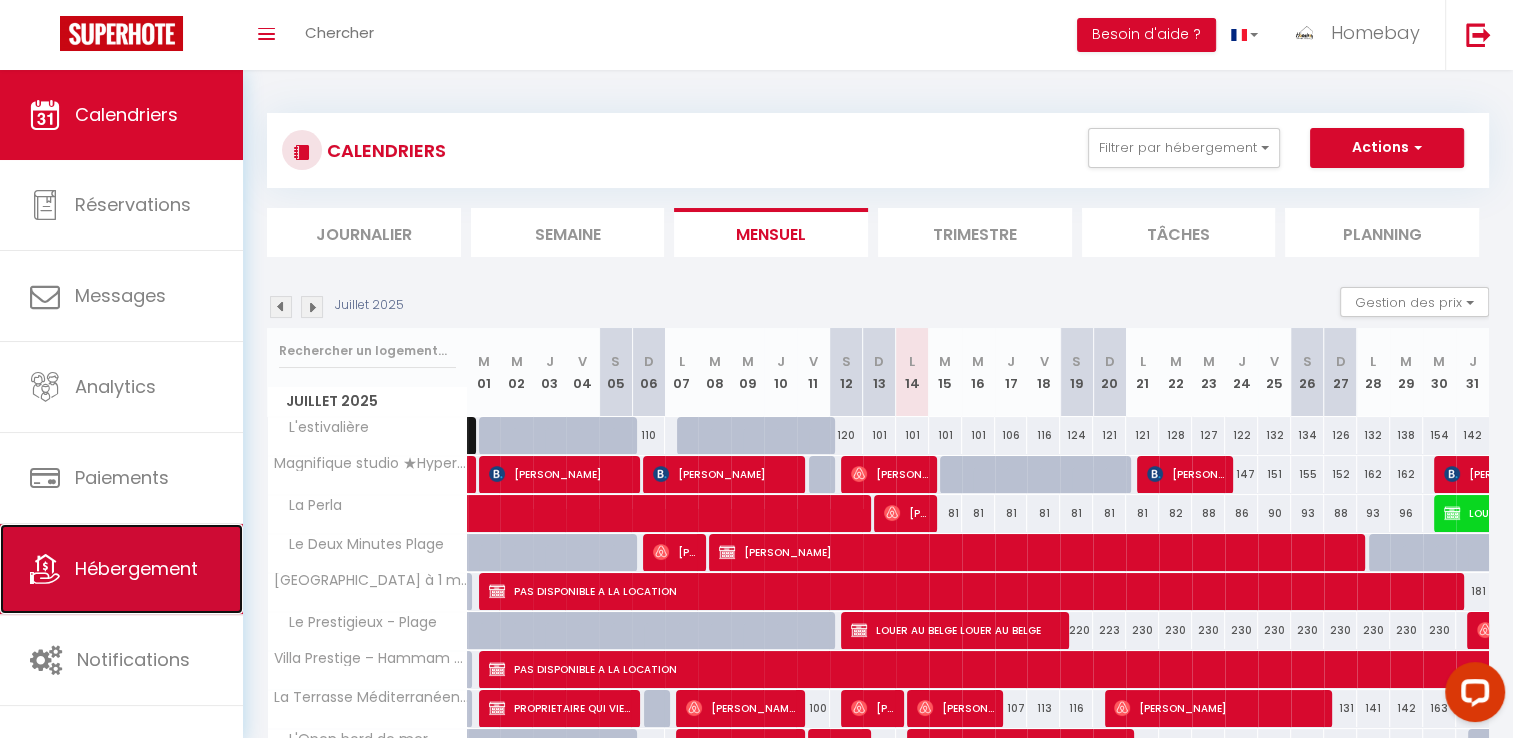 click on "Hébergement" at bounding box center [121, 569] 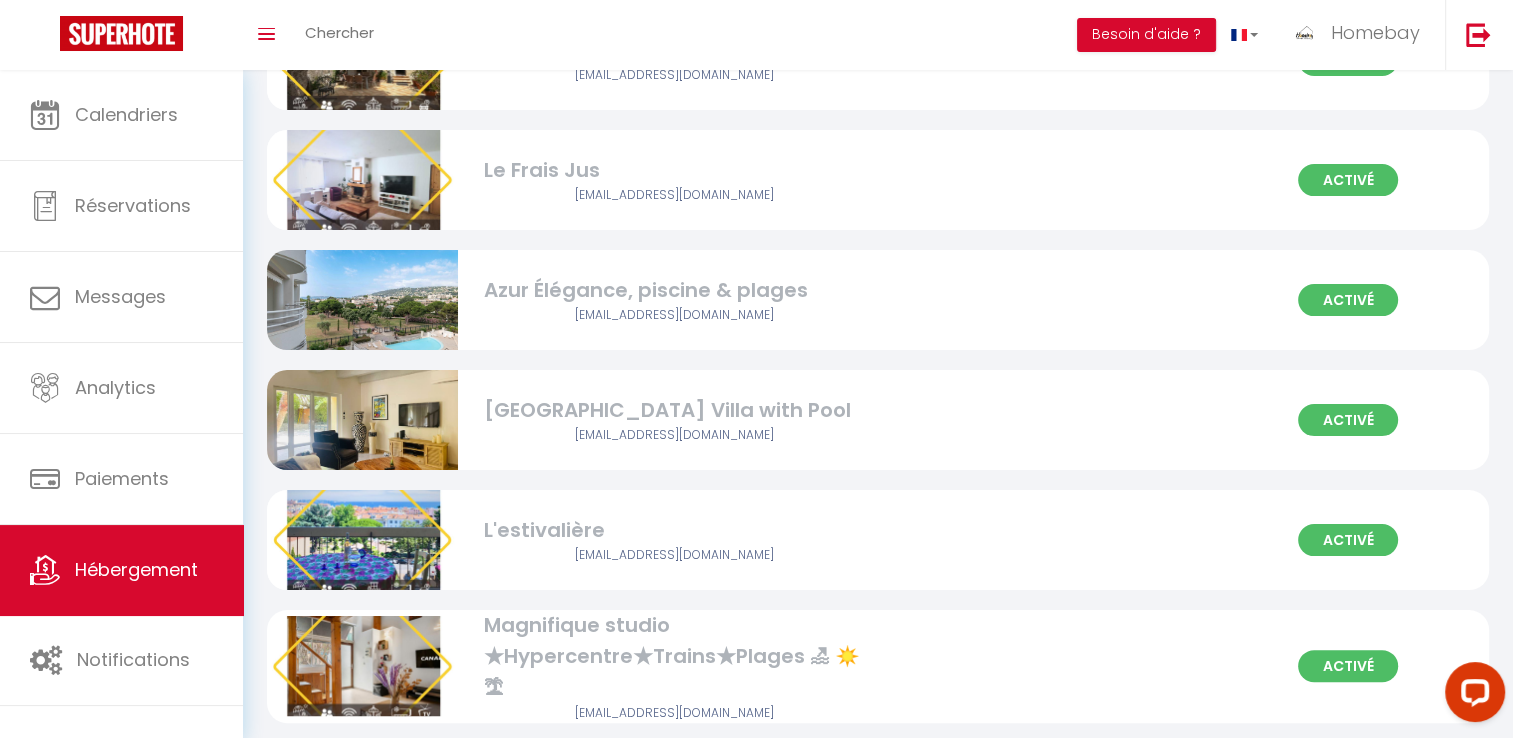 scroll, scrollTop: 300, scrollLeft: 0, axis: vertical 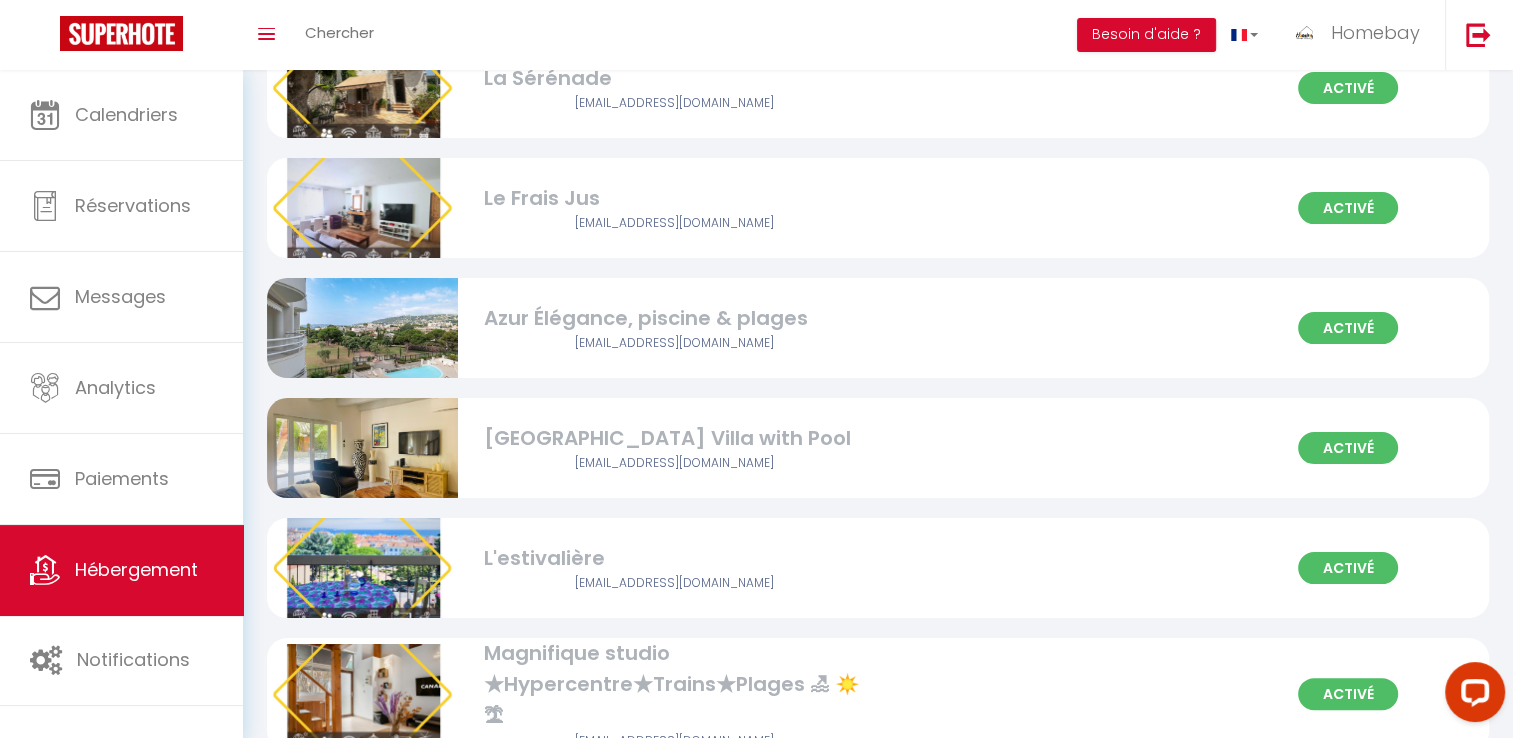 click on "[GEOGRAPHIC_DATA] Villa with Pool" at bounding box center [674, 438] 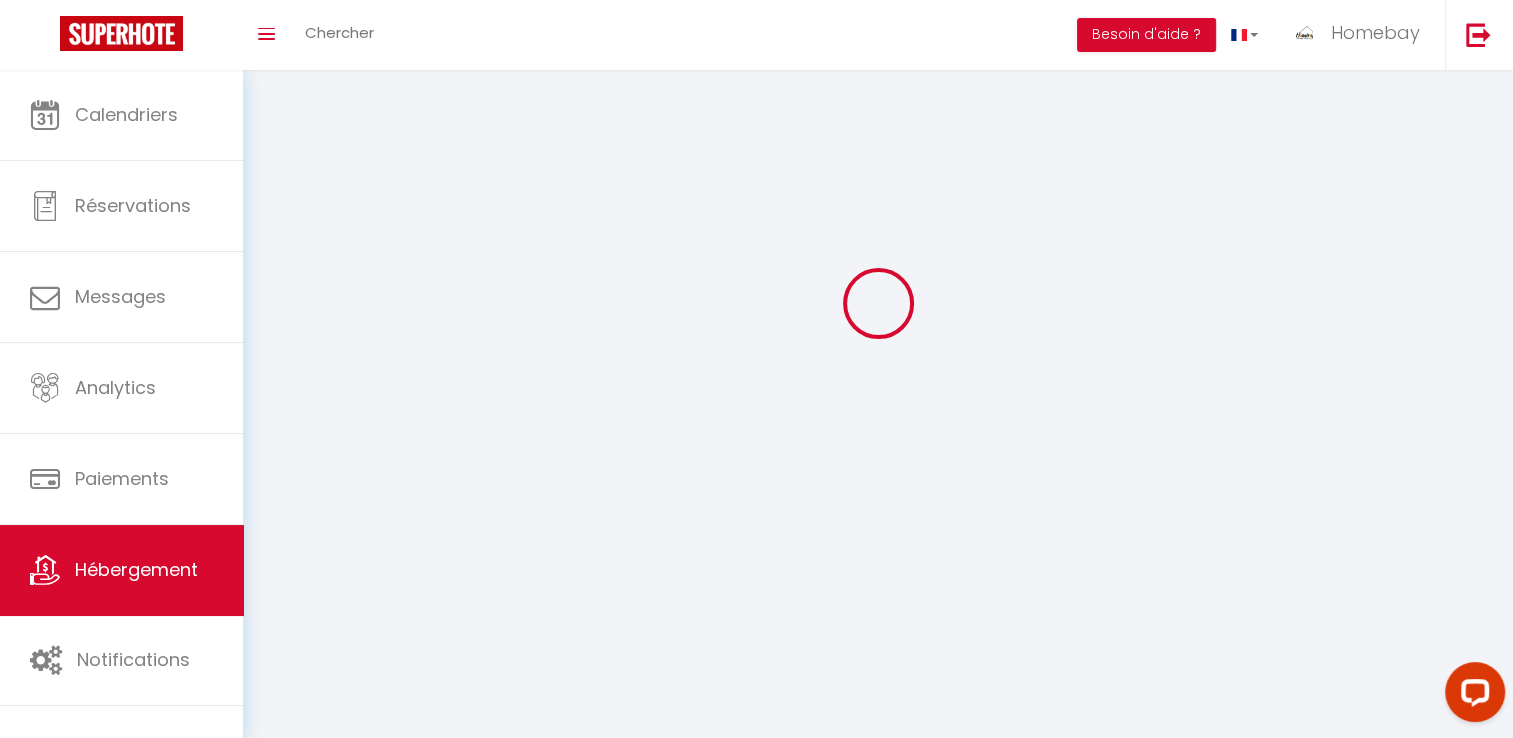 scroll, scrollTop: 0, scrollLeft: 0, axis: both 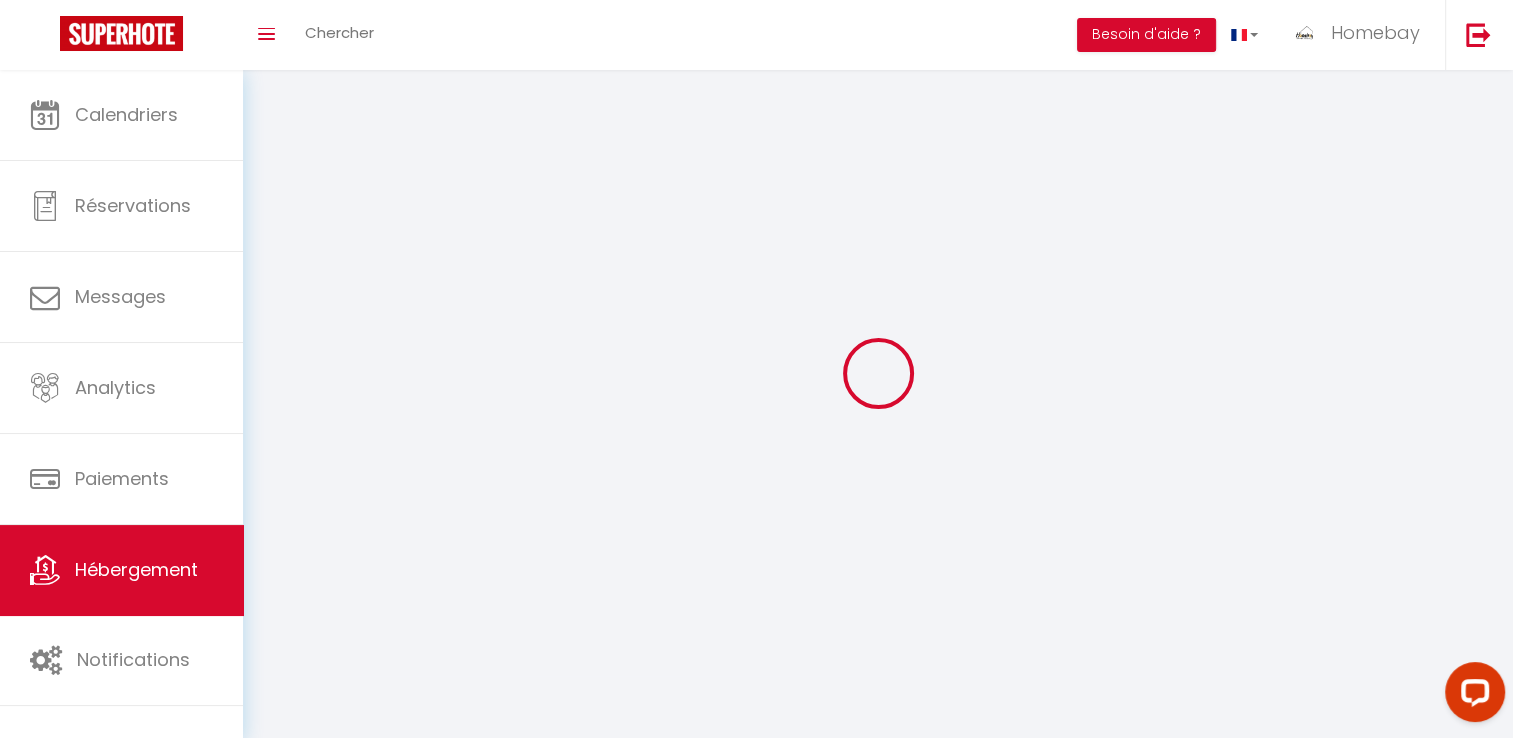 select on "+ 10 %" 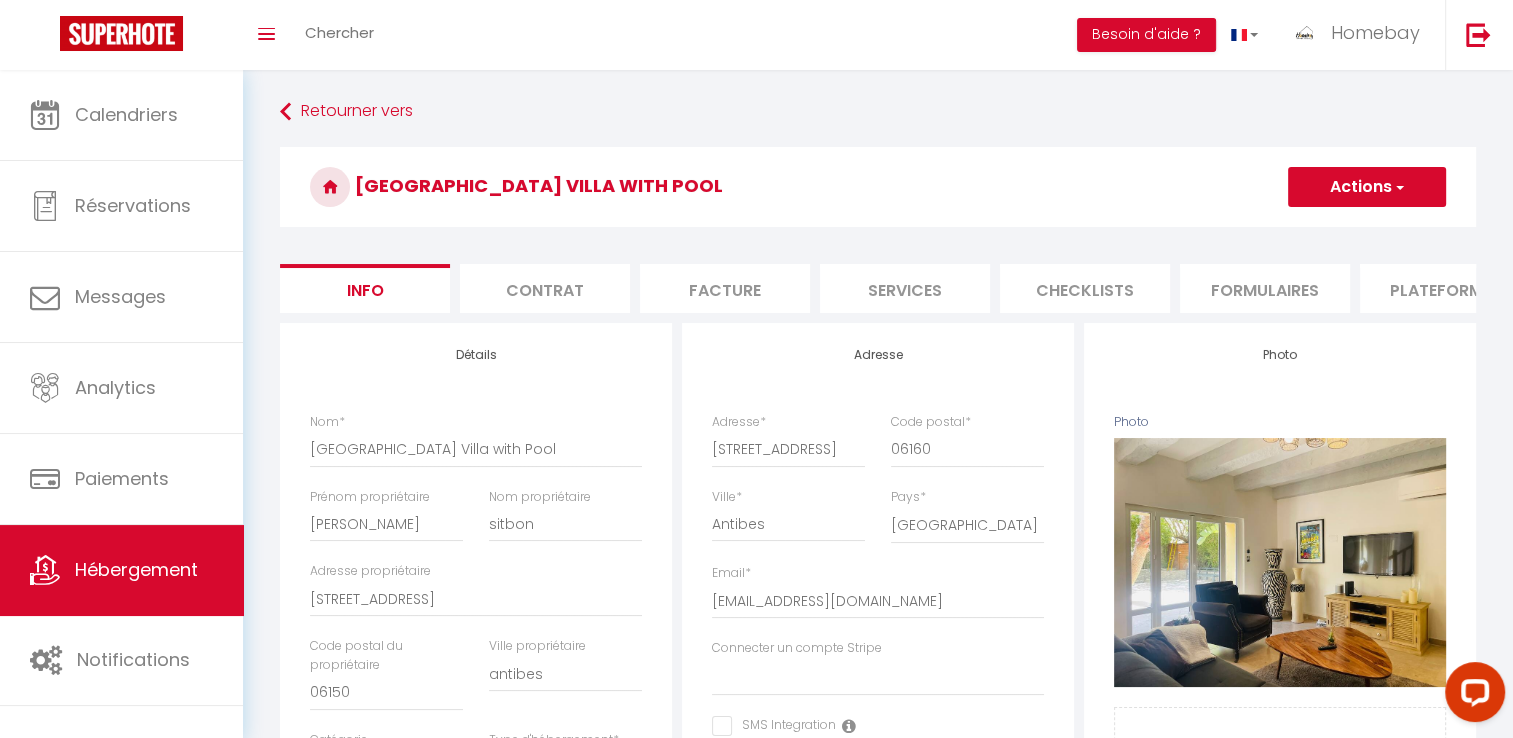 click on "Formulaires" at bounding box center [1265, 288] 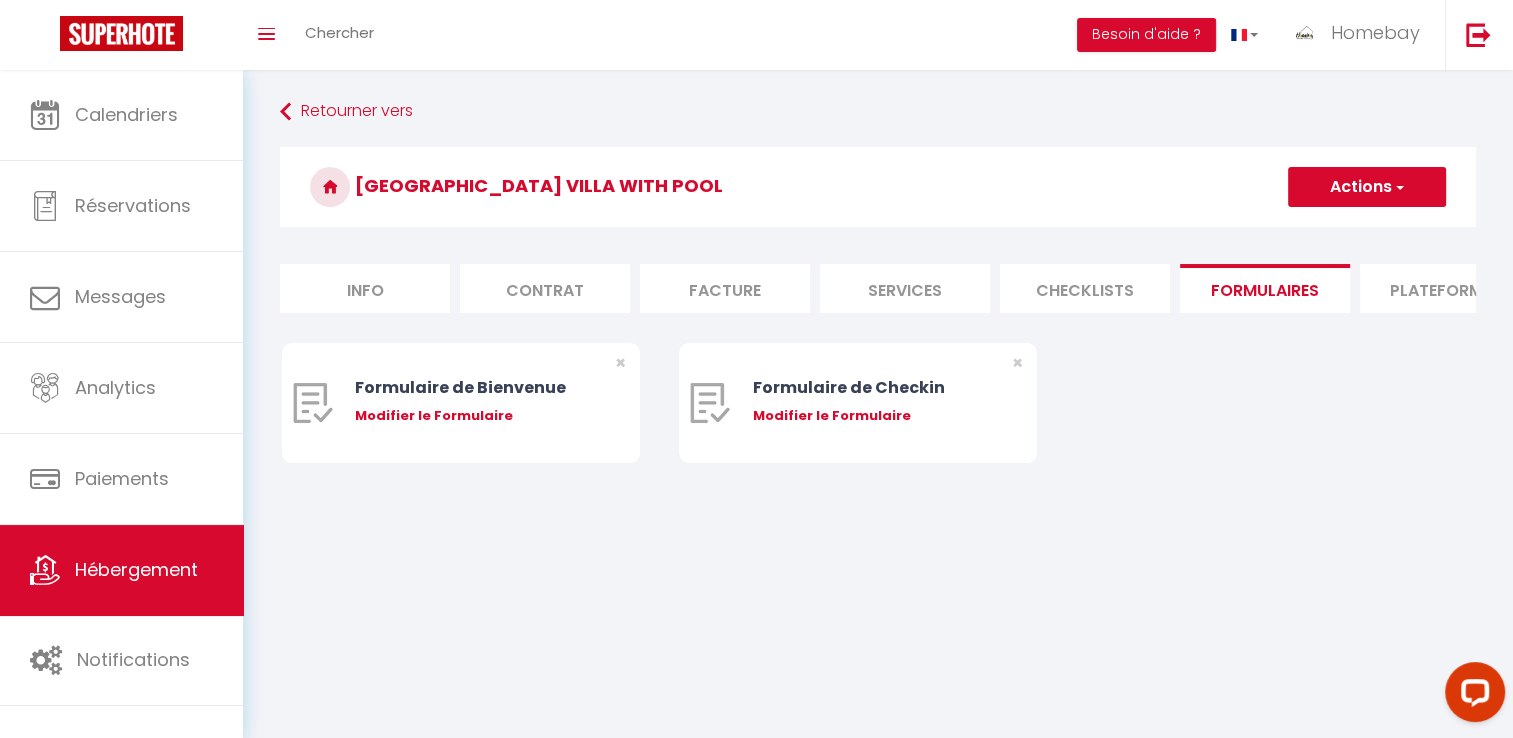 click on "Plateformes" at bounding box center [1445, 288] 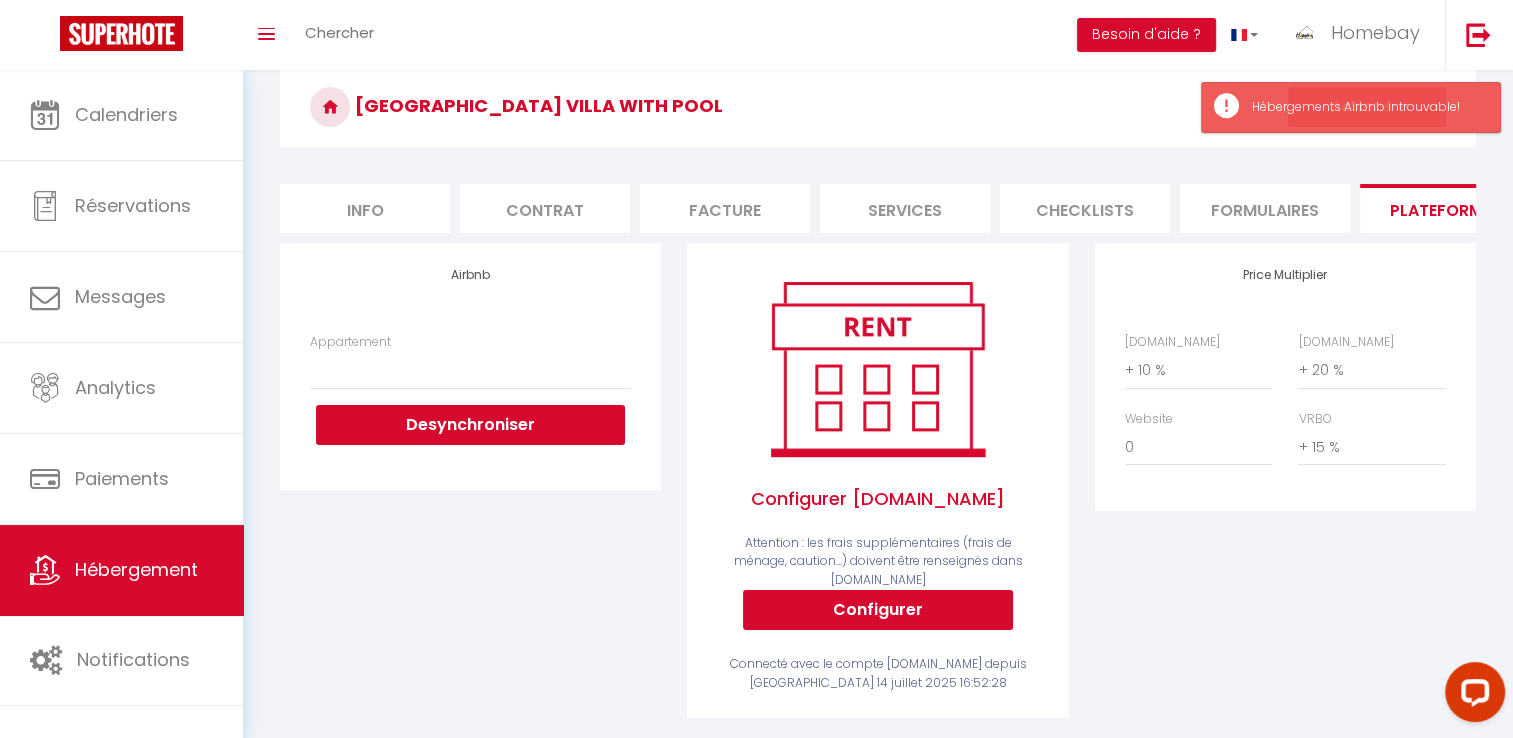 scroll, scrollTop: 0, scrollLeft: 0, axis: both 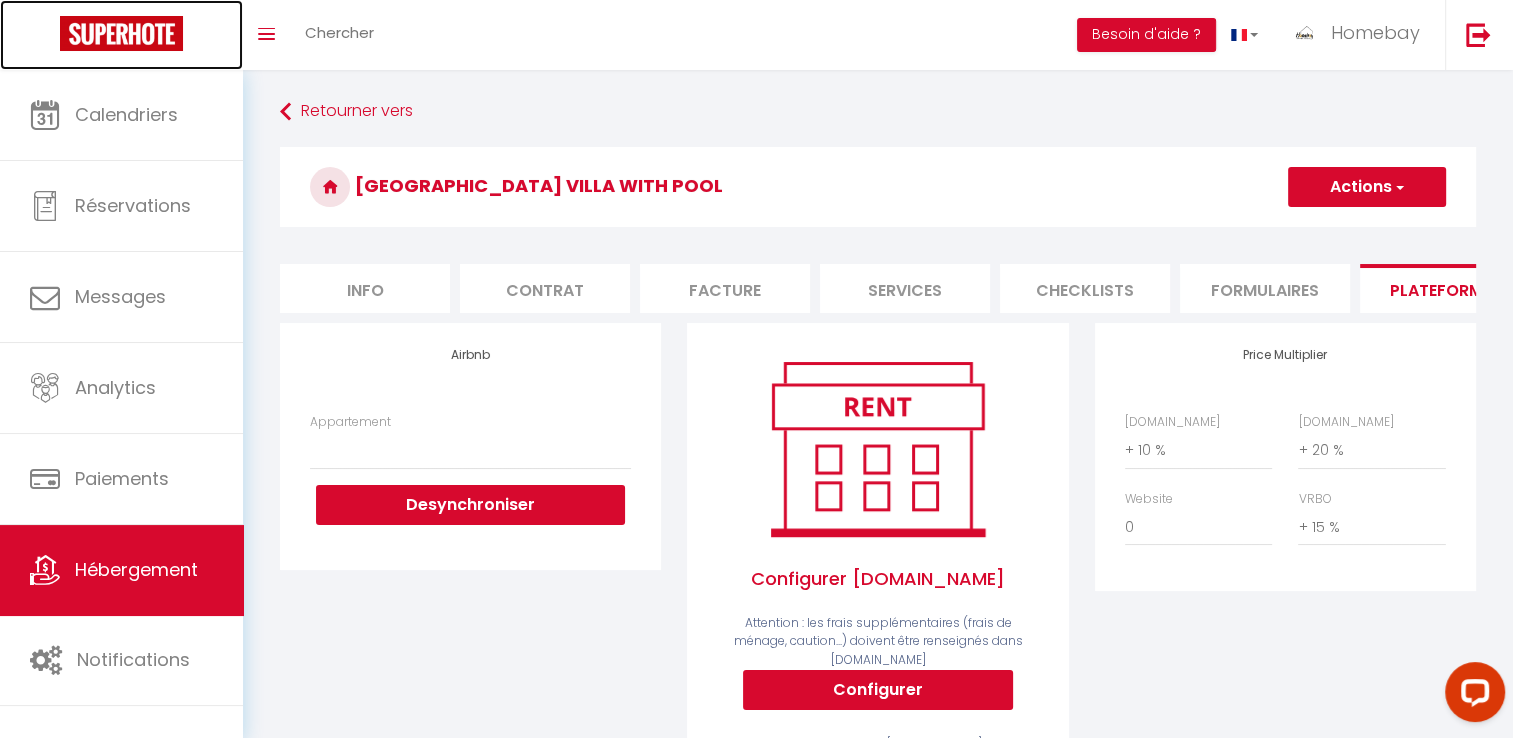 click at bounding box center [121, 35] 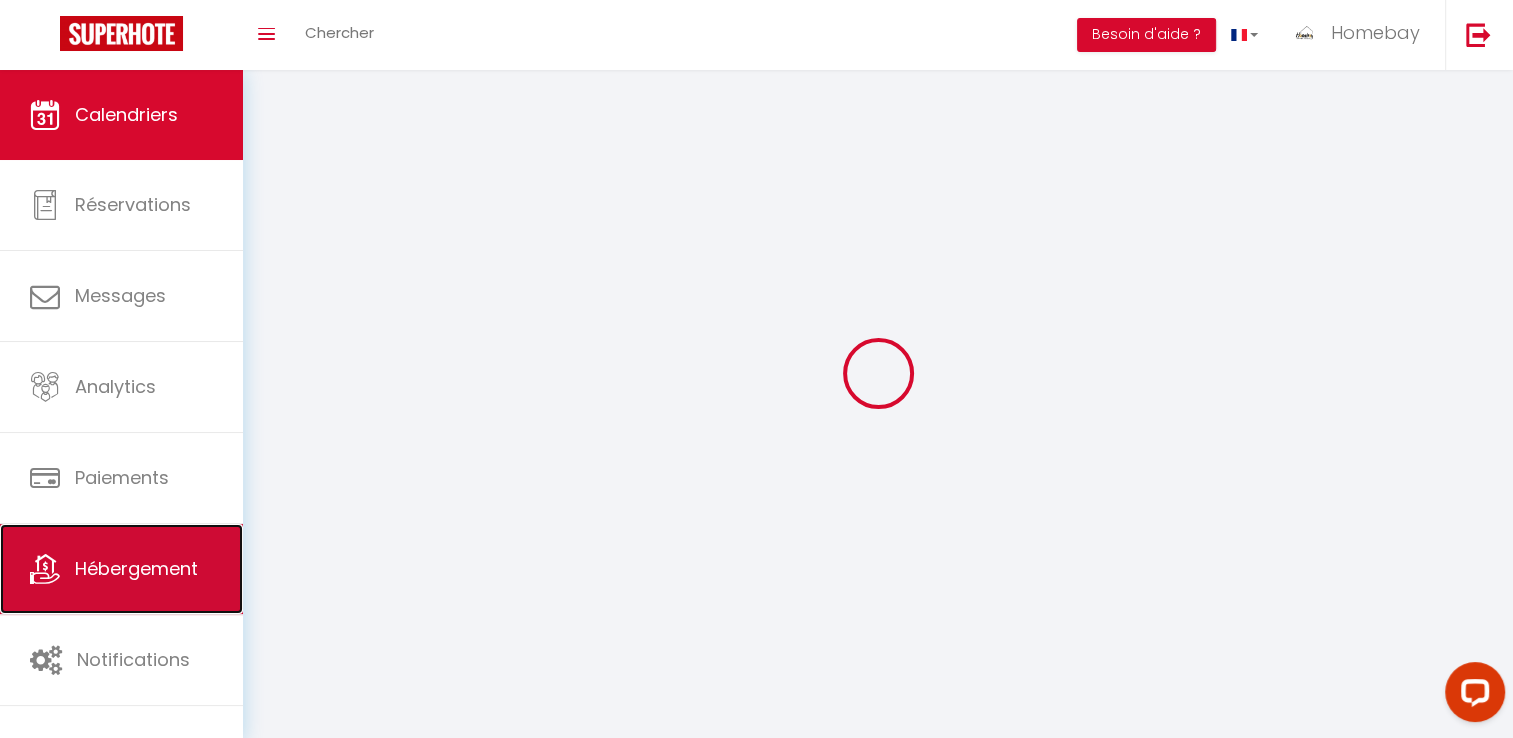 click on "Hébergement" at bounding box center (136, 568) 